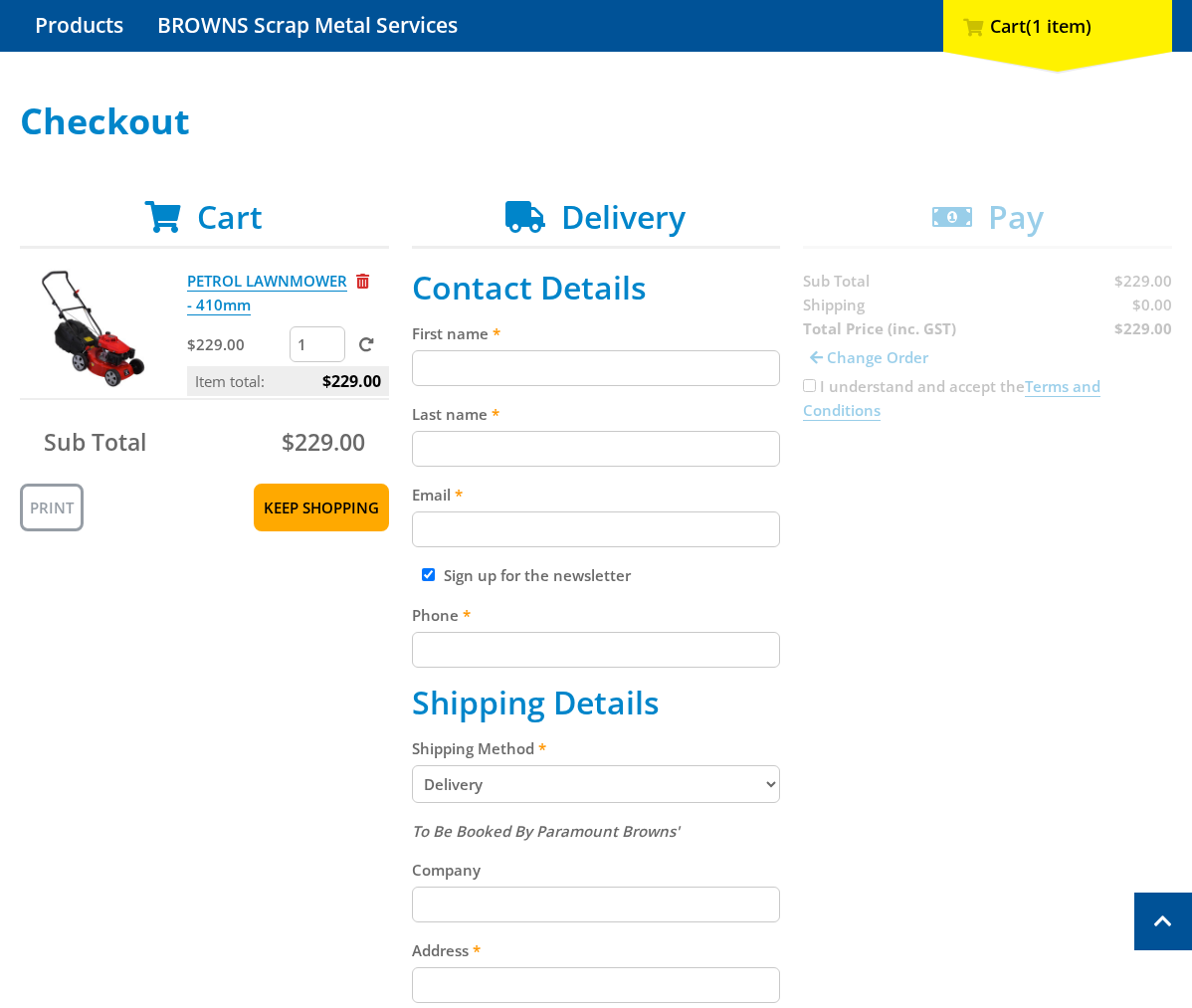 scroll, scrollTop: 227, scrollLeft: 0, axis: vertical 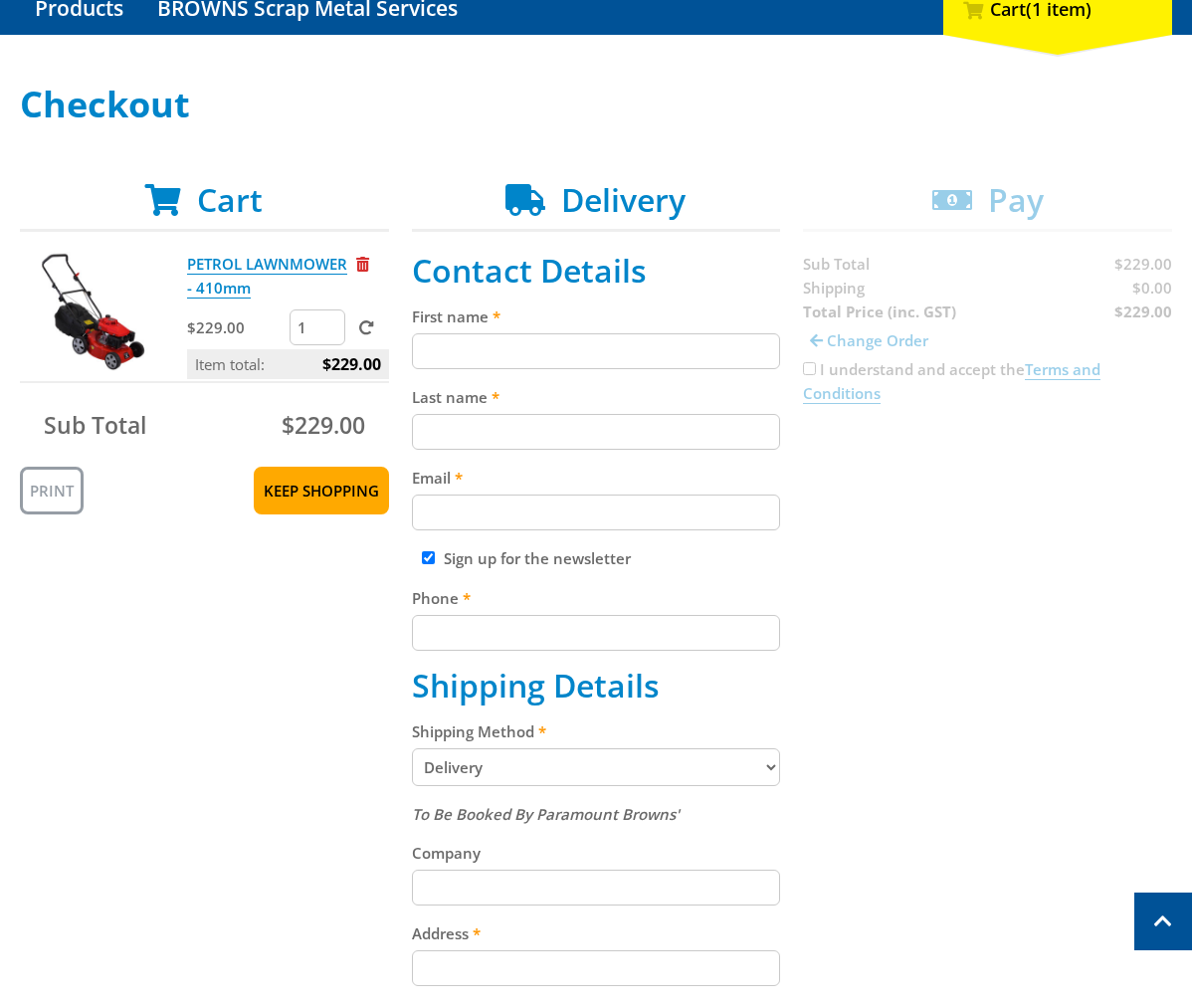 click on "First name" at bounding box center (596, 351) 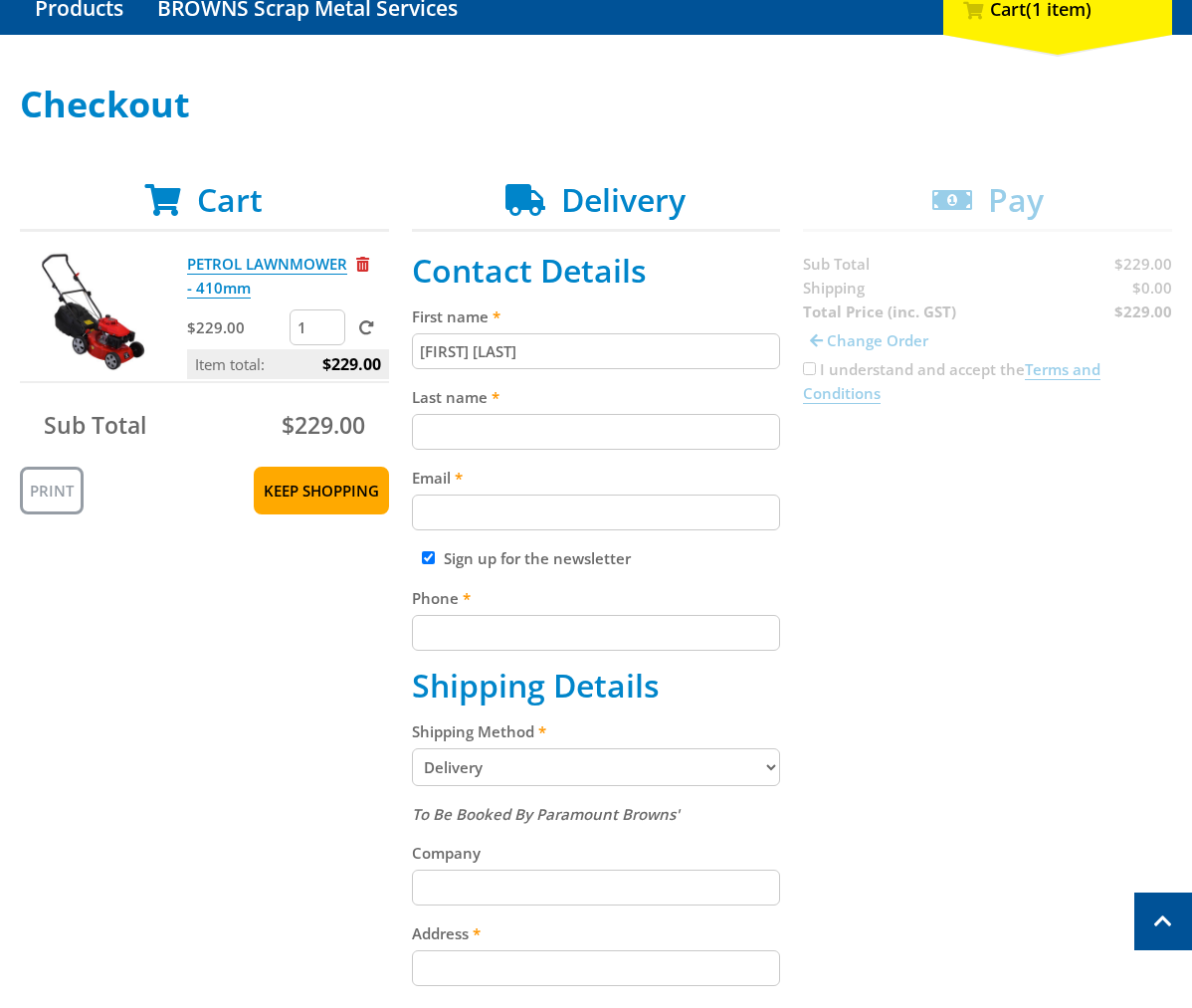 type on "[FIRST] [LAST]" 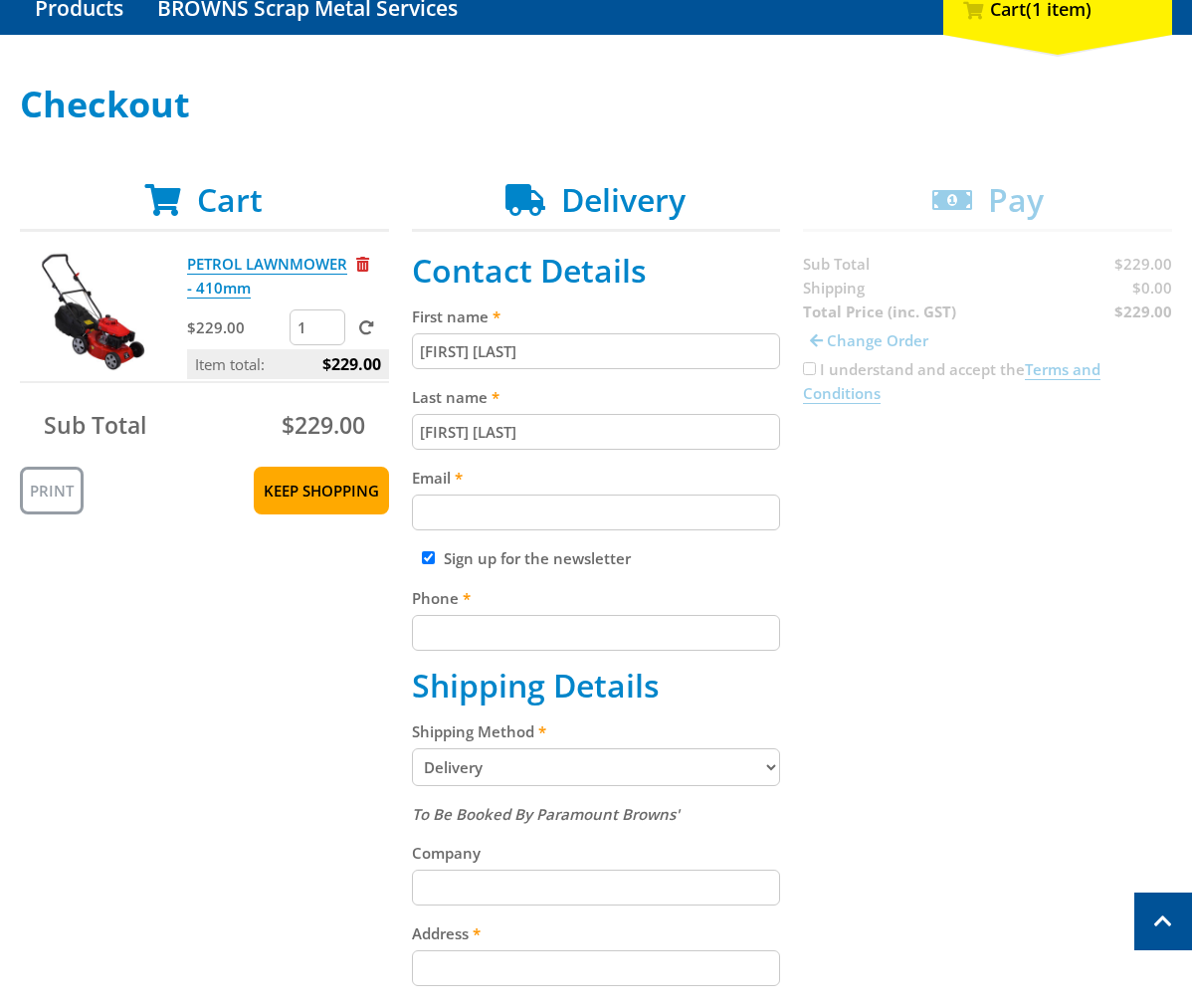 type on "[FIRST] [LAST]" 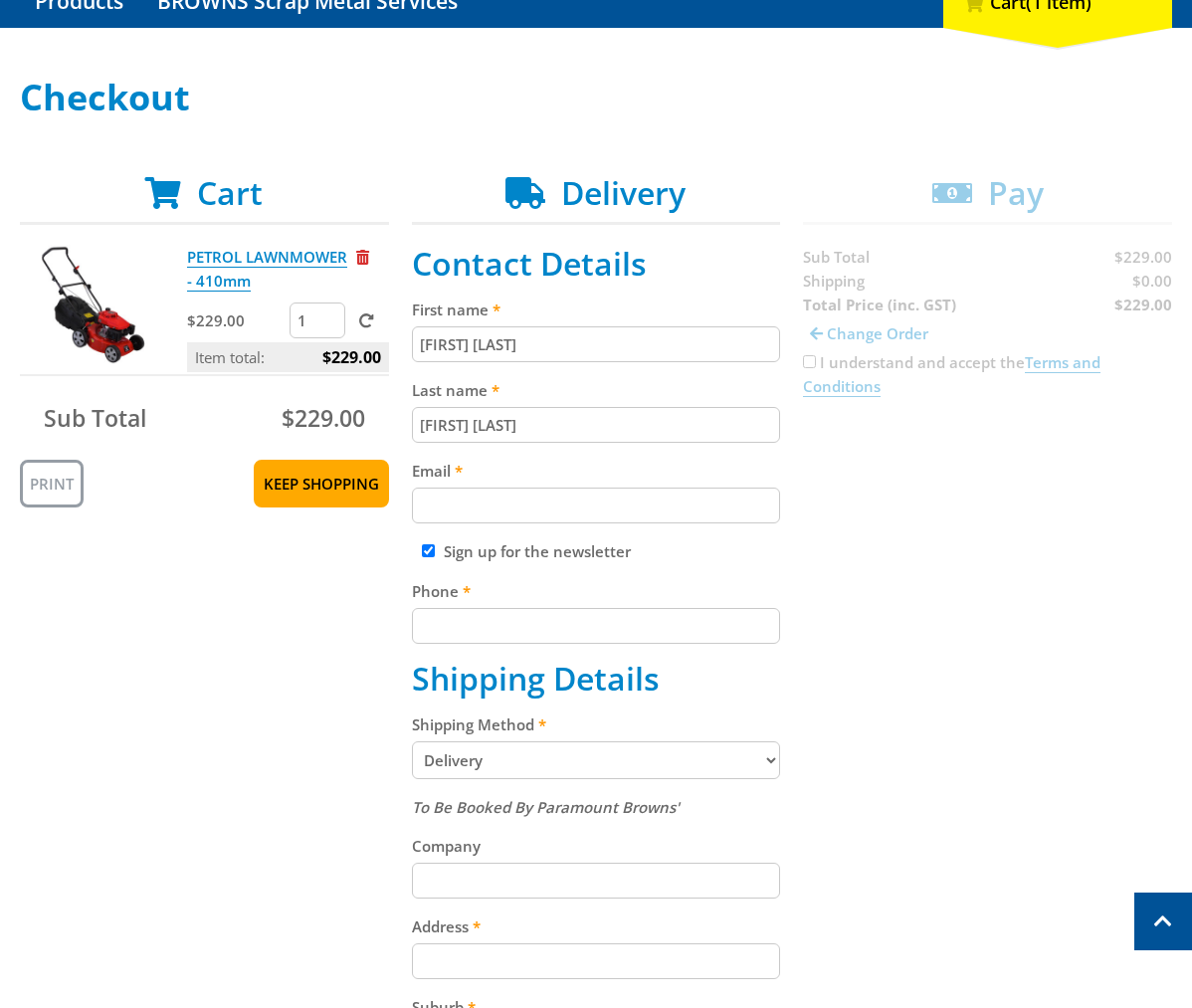scroll, scrollTop: 248, scrollLeft: 0, axis: vertical 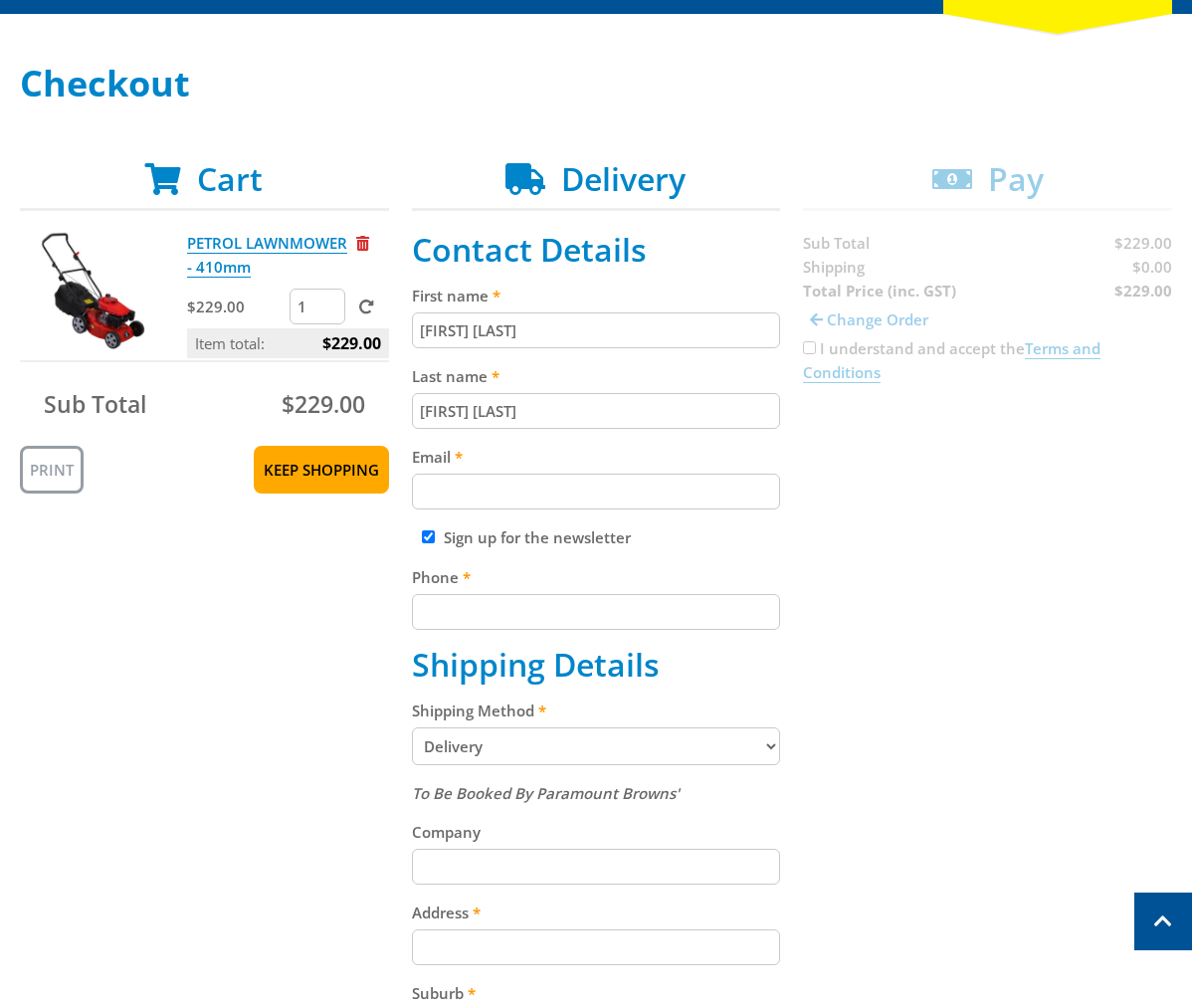 click on "Email" at bounding box center [596, 492] 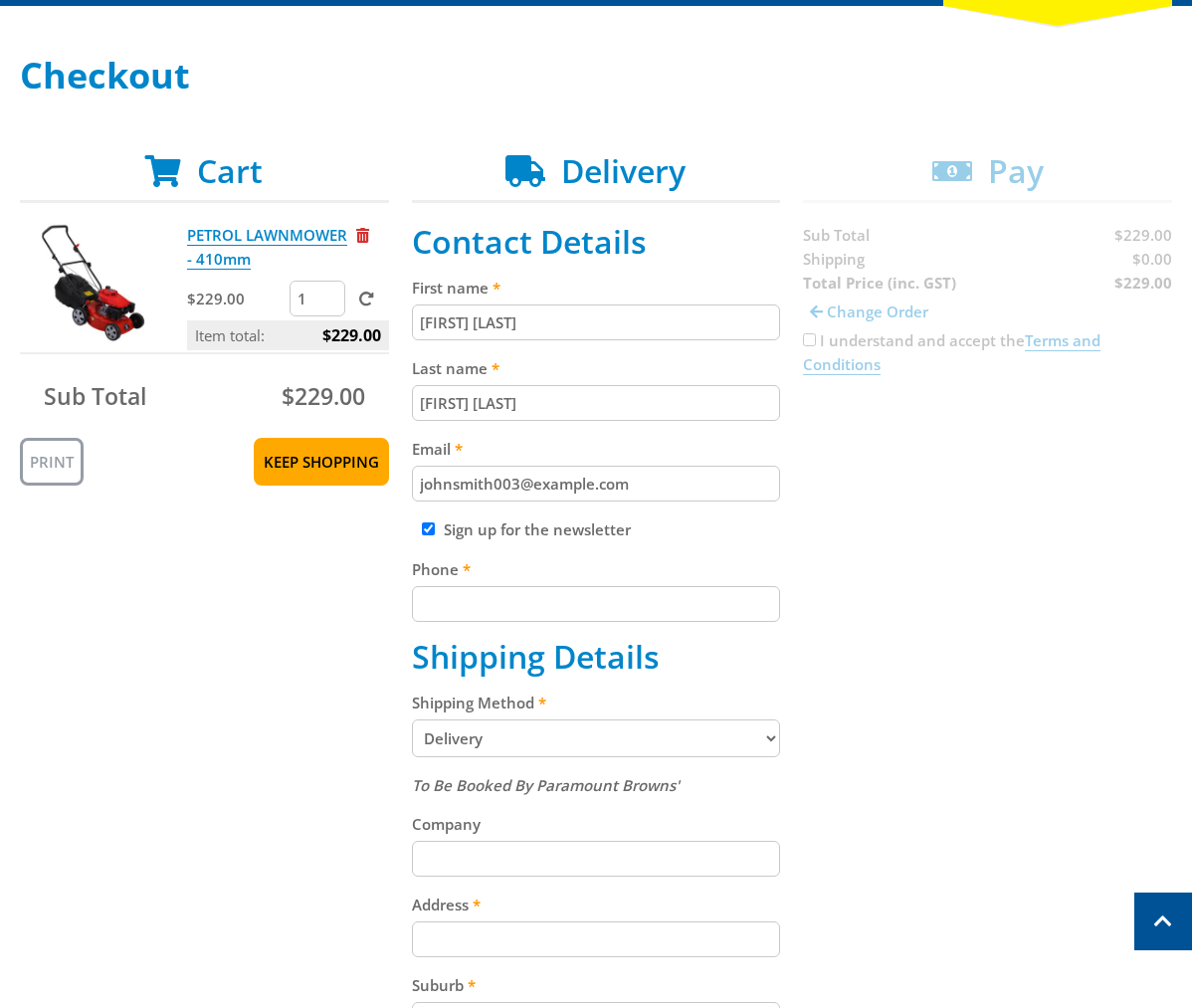 scroll, scrollTop: 258, scrollLeft: 0, axis: vertical 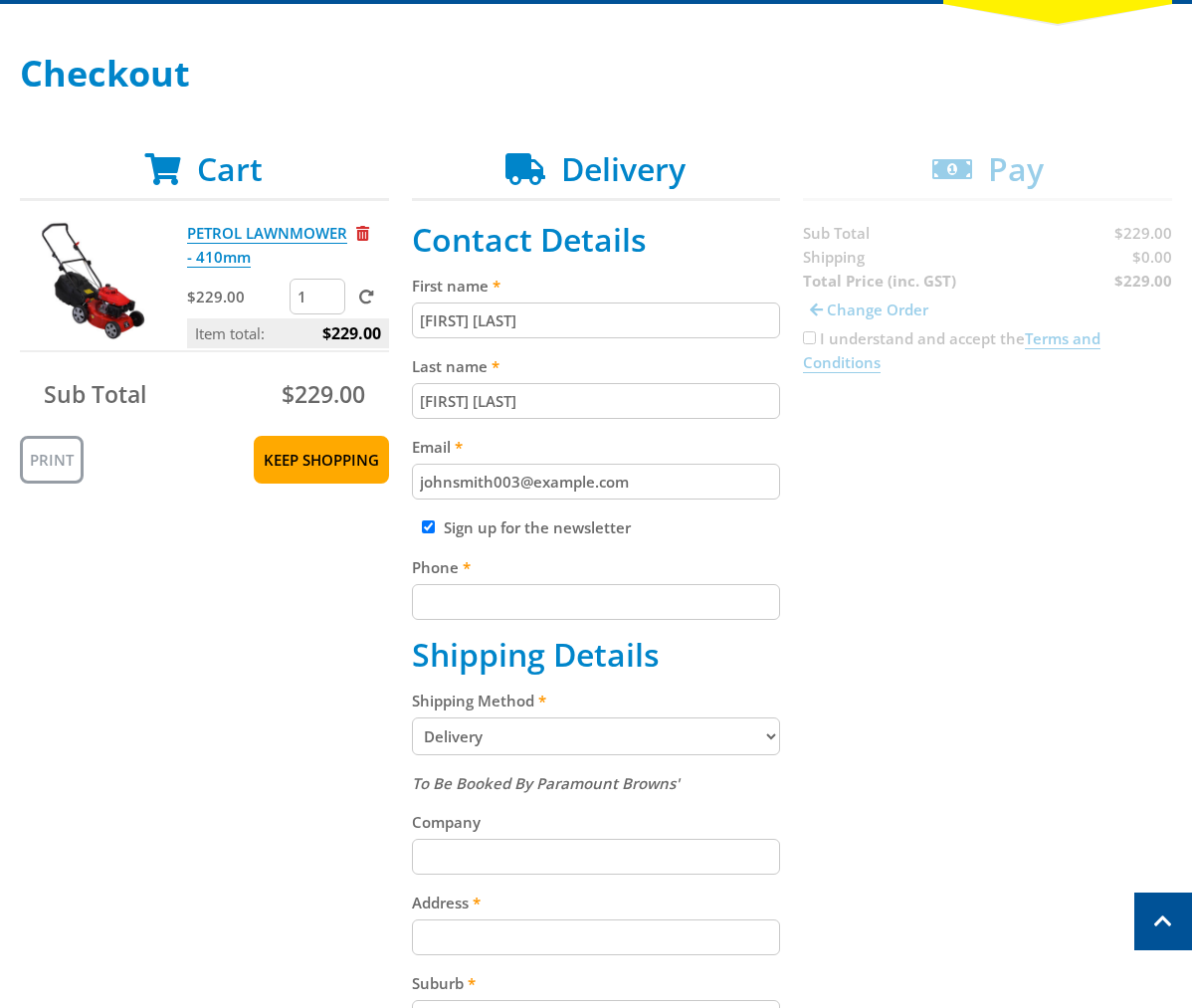 type on "johnsmith003@example.com" 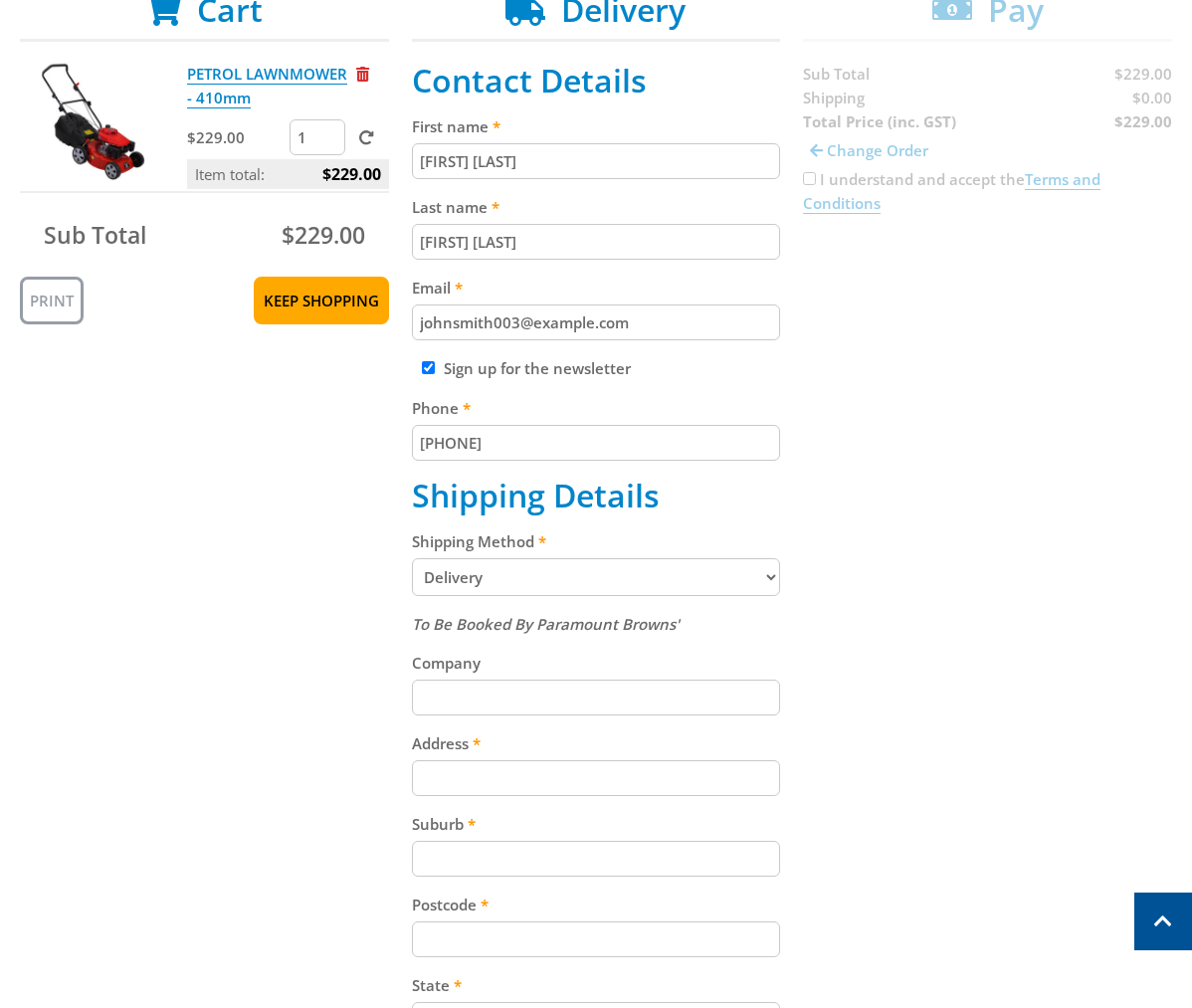 scroll, scrollTop: 419, scrollLeft: 0, axis: vertical 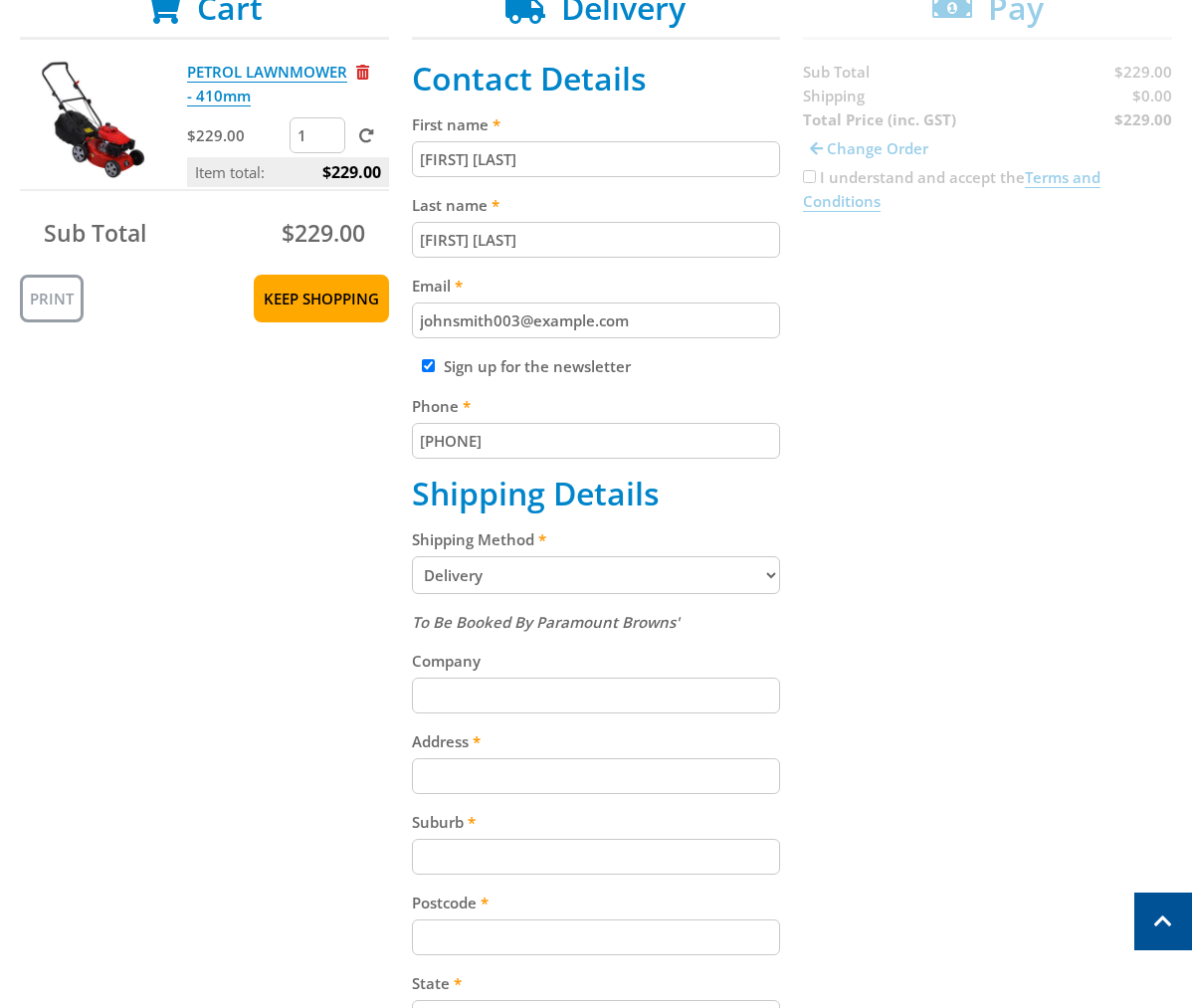 type on "[PHONE]" 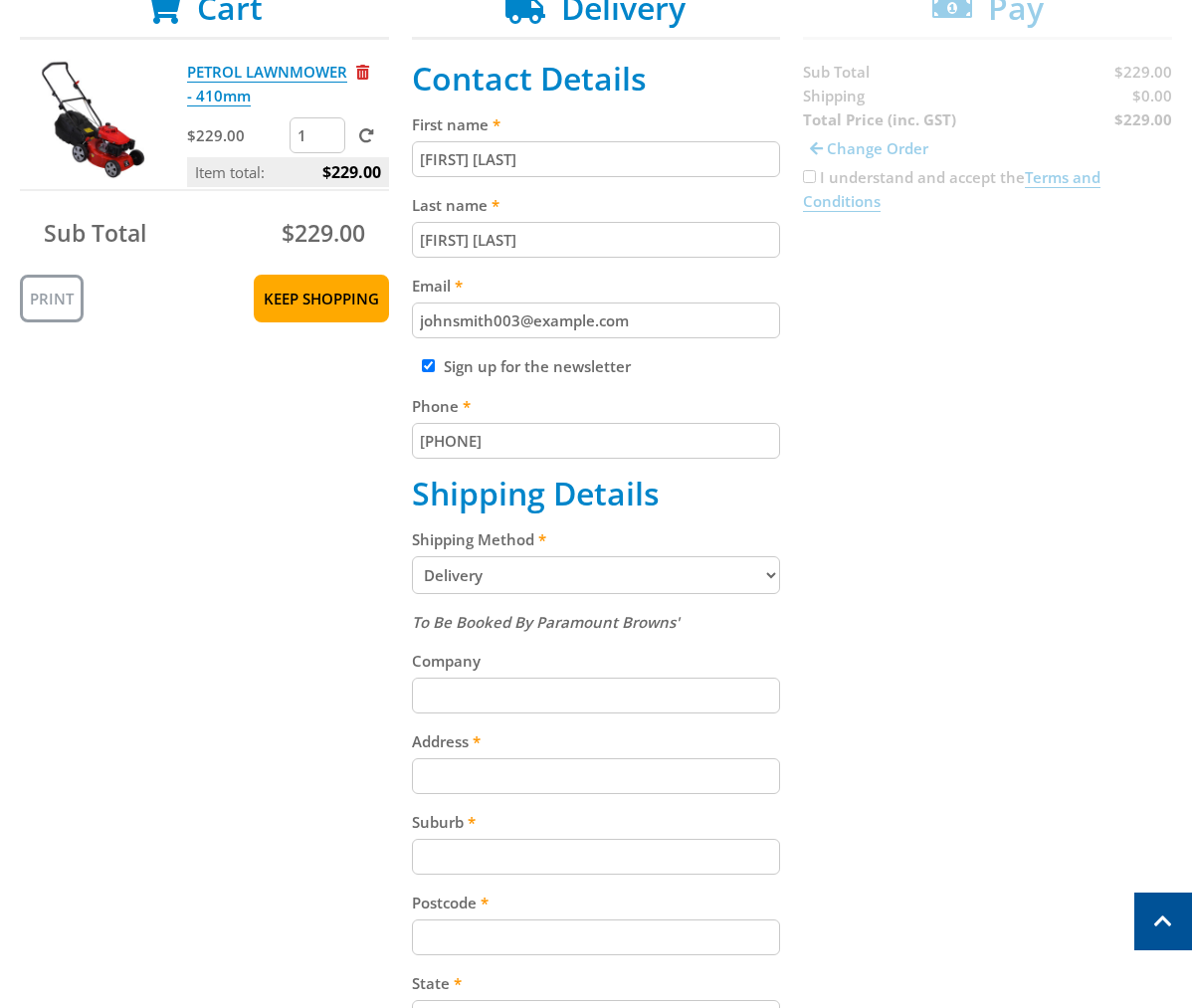 click on "Pickup from Gepps Cross
Delivery" at bounding box center [596, 575] 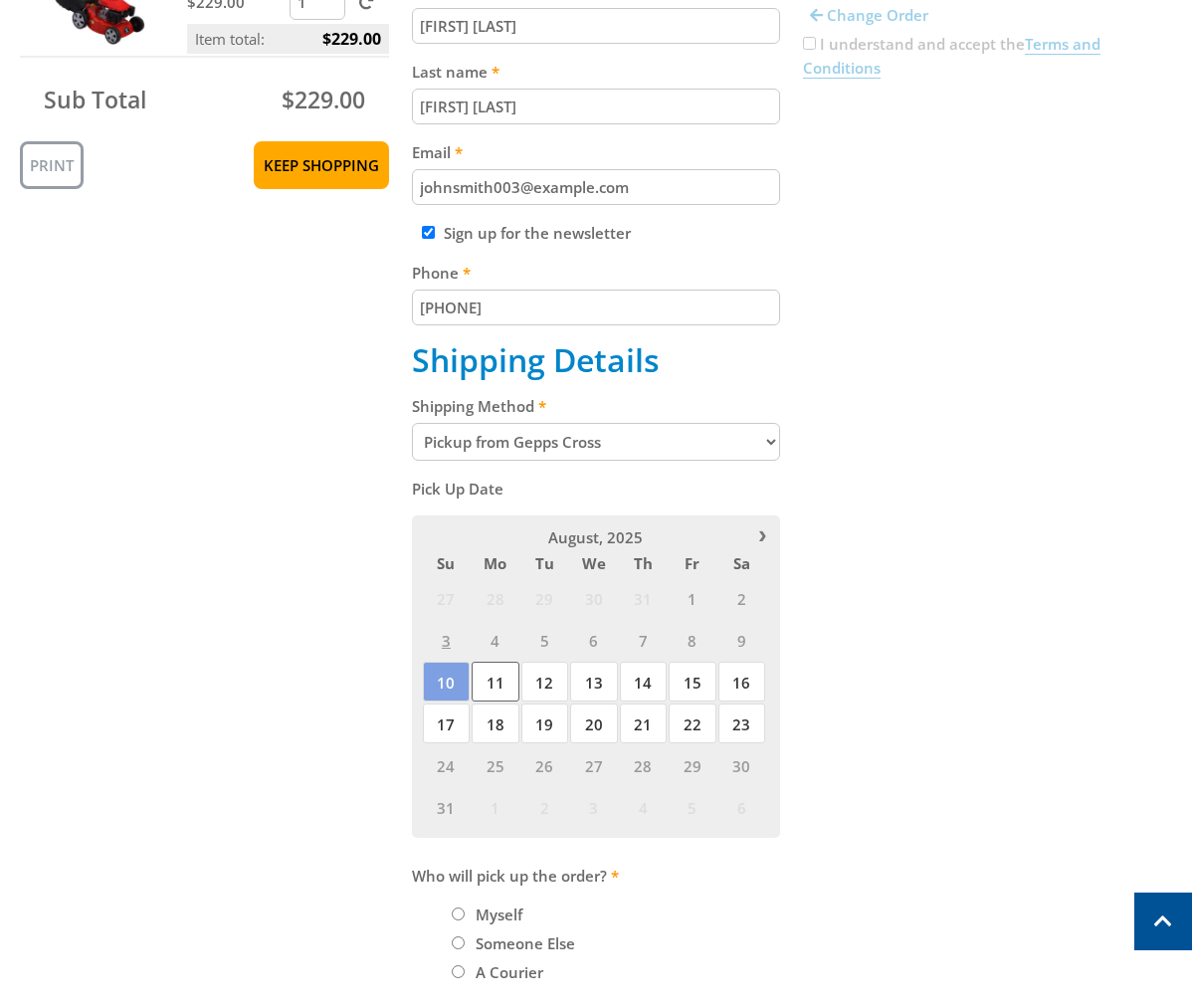 scroll, scrollTop: 556, scrollLeft: 0, axis: vertical 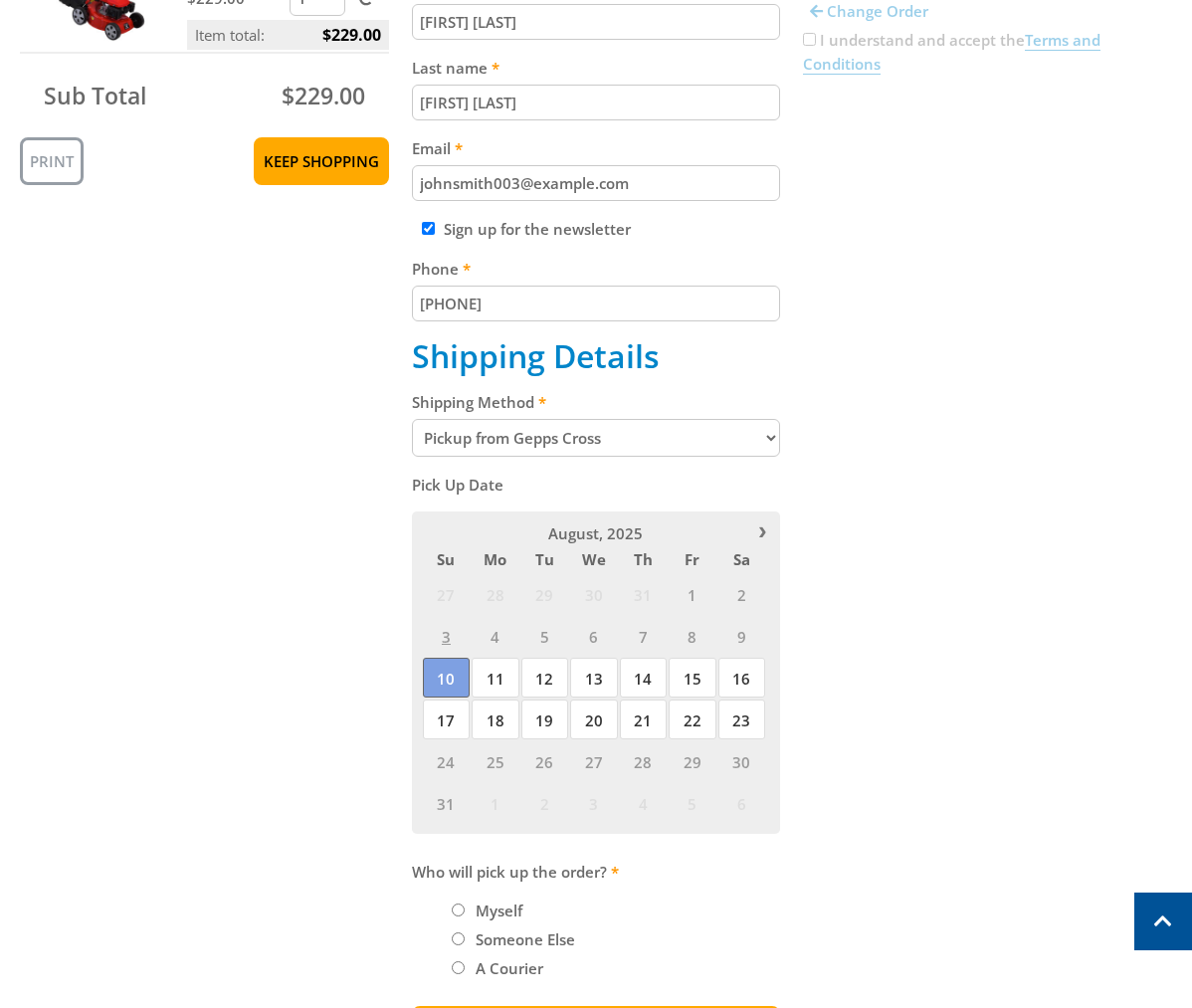 click on "10" at bounding box center [446, 678] 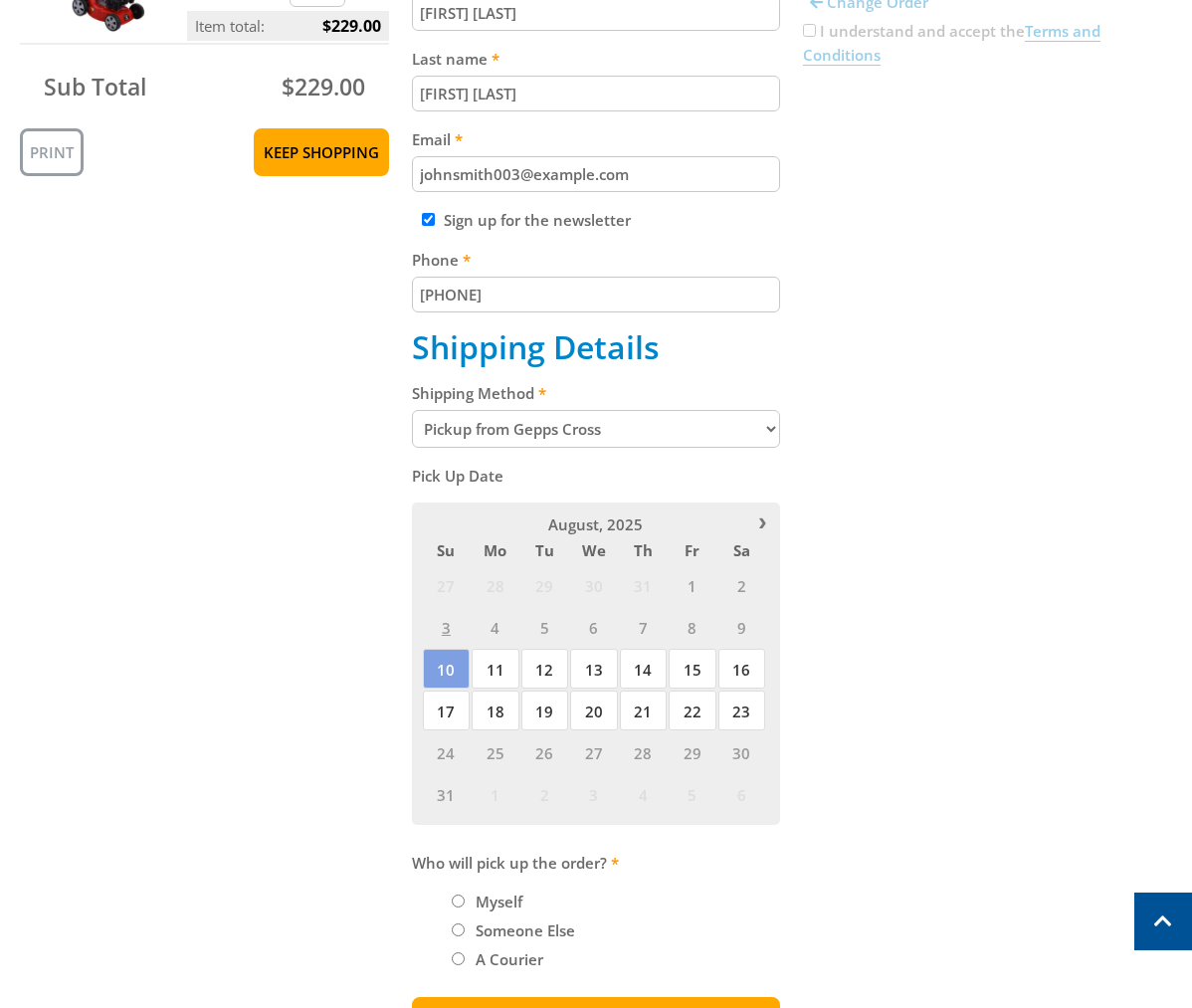 scroll, scrollTop: 567, scrollLeft: 0, axis: vertical 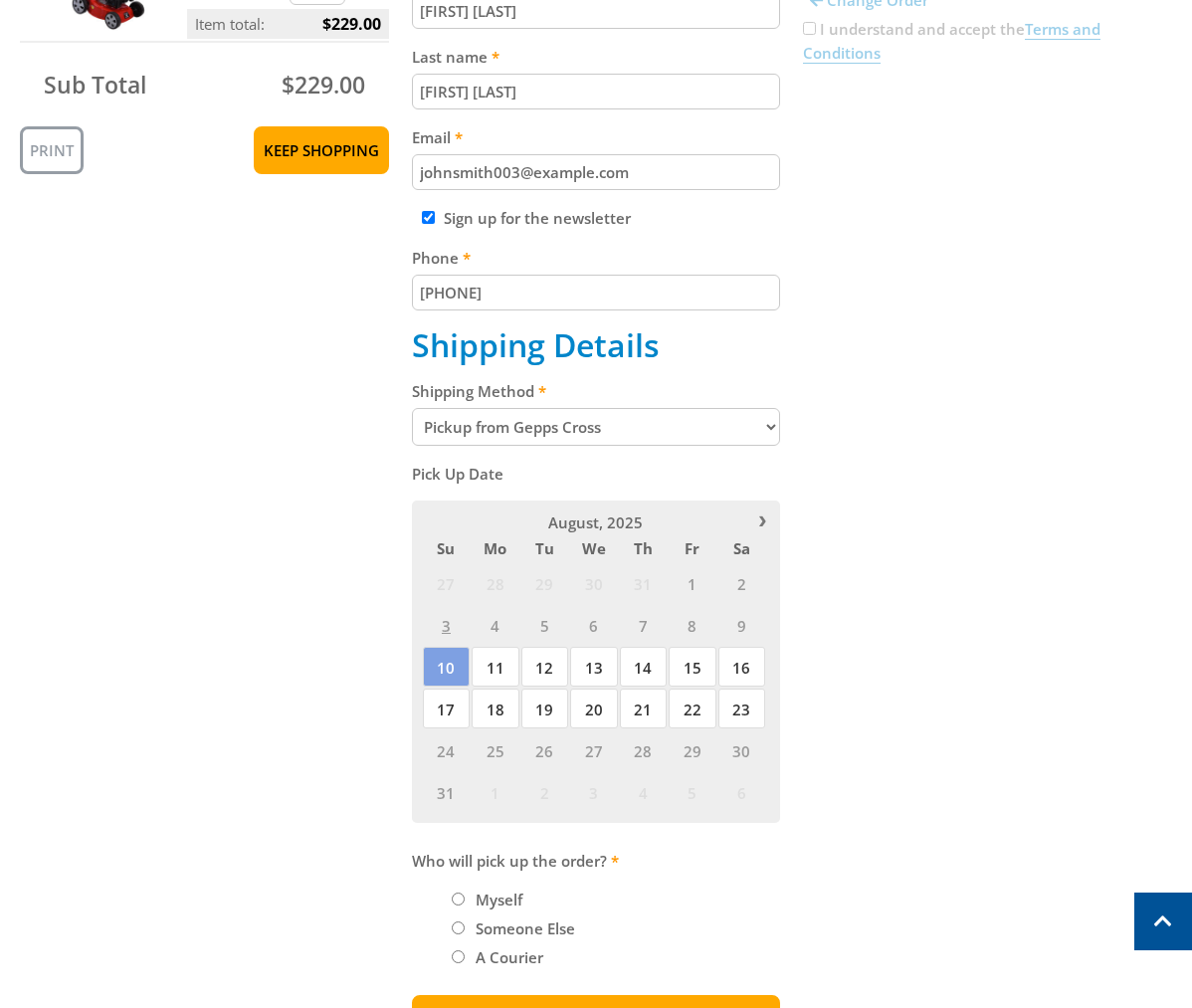 click on "9" at bounding box center (741, 625) 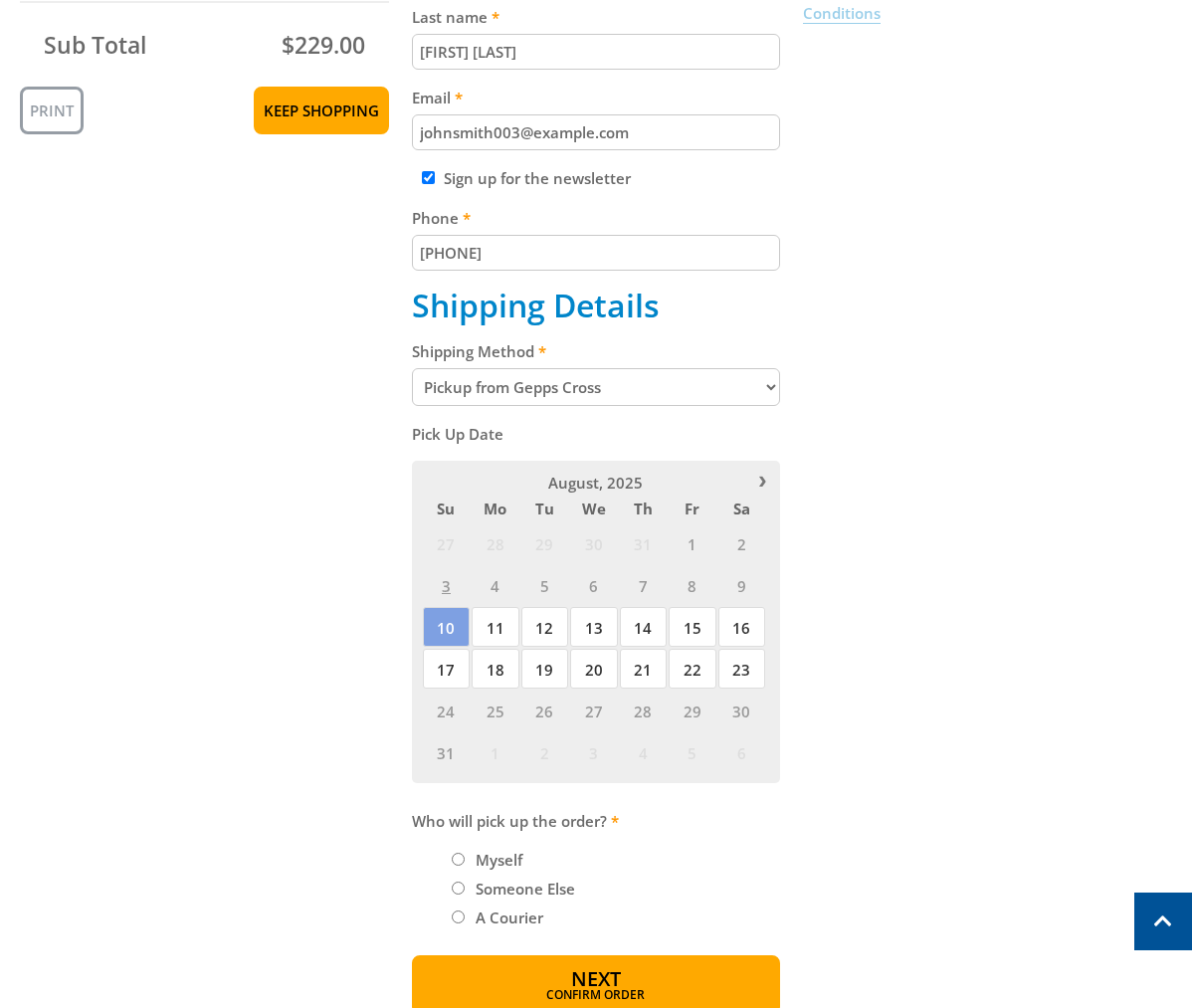 scroll, scrollTop: 635, scrollLeft: 0, axis: vertical 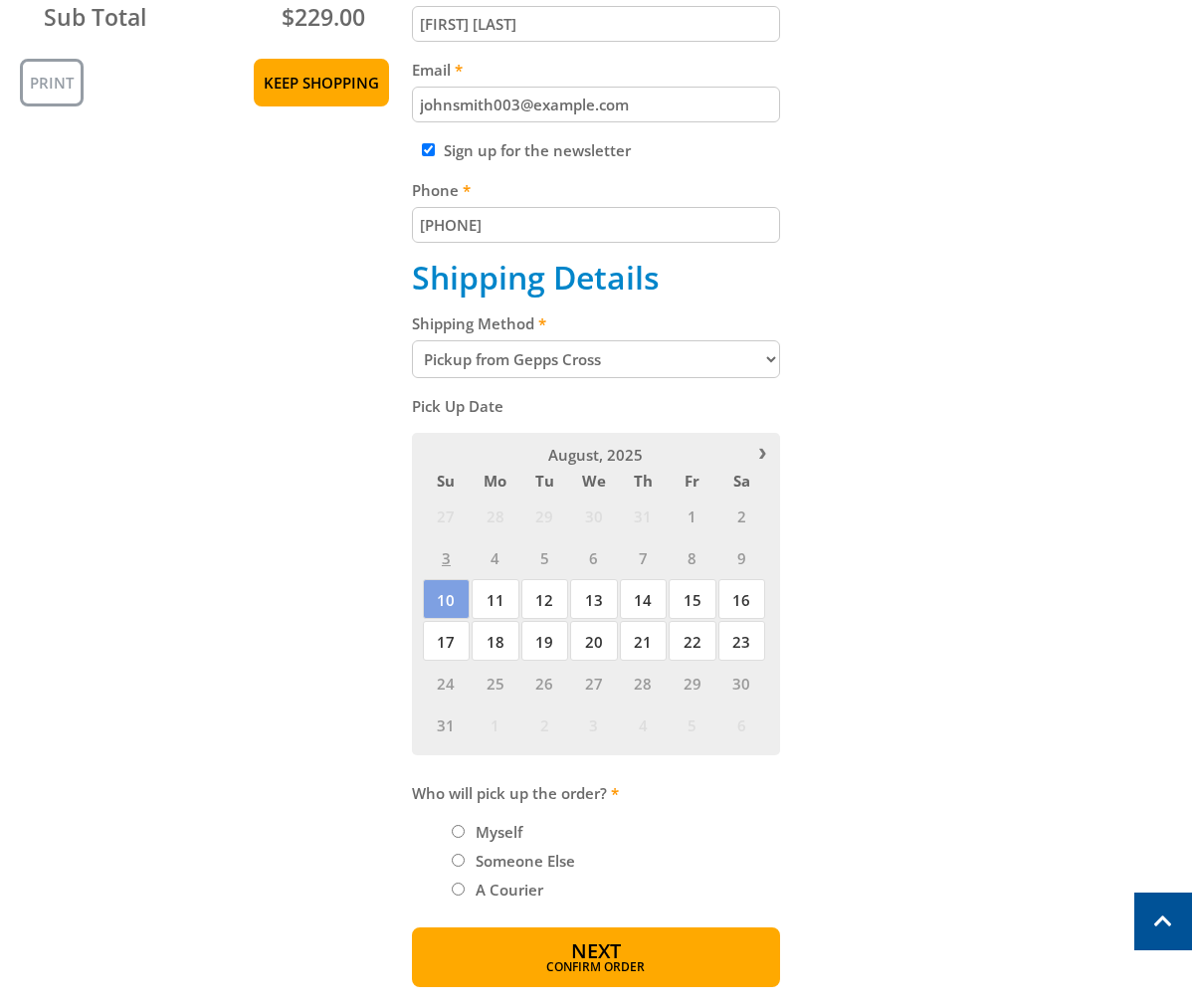 click on "Pickup from Gepps Cross
Delivery" at bounding box center [596, 359] 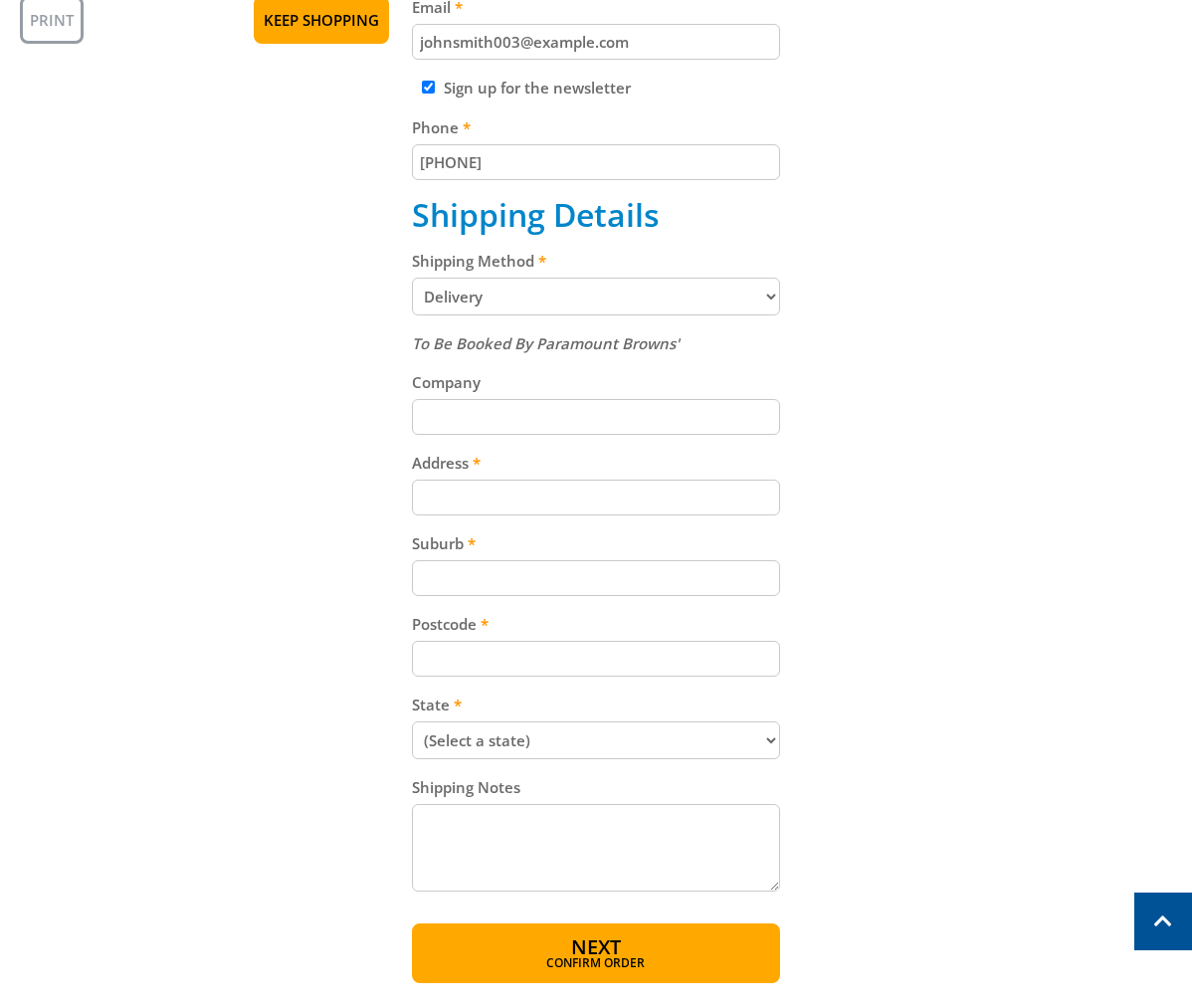 scroll, scrollTop: 761, scrollLeft: 0, axis: vertical 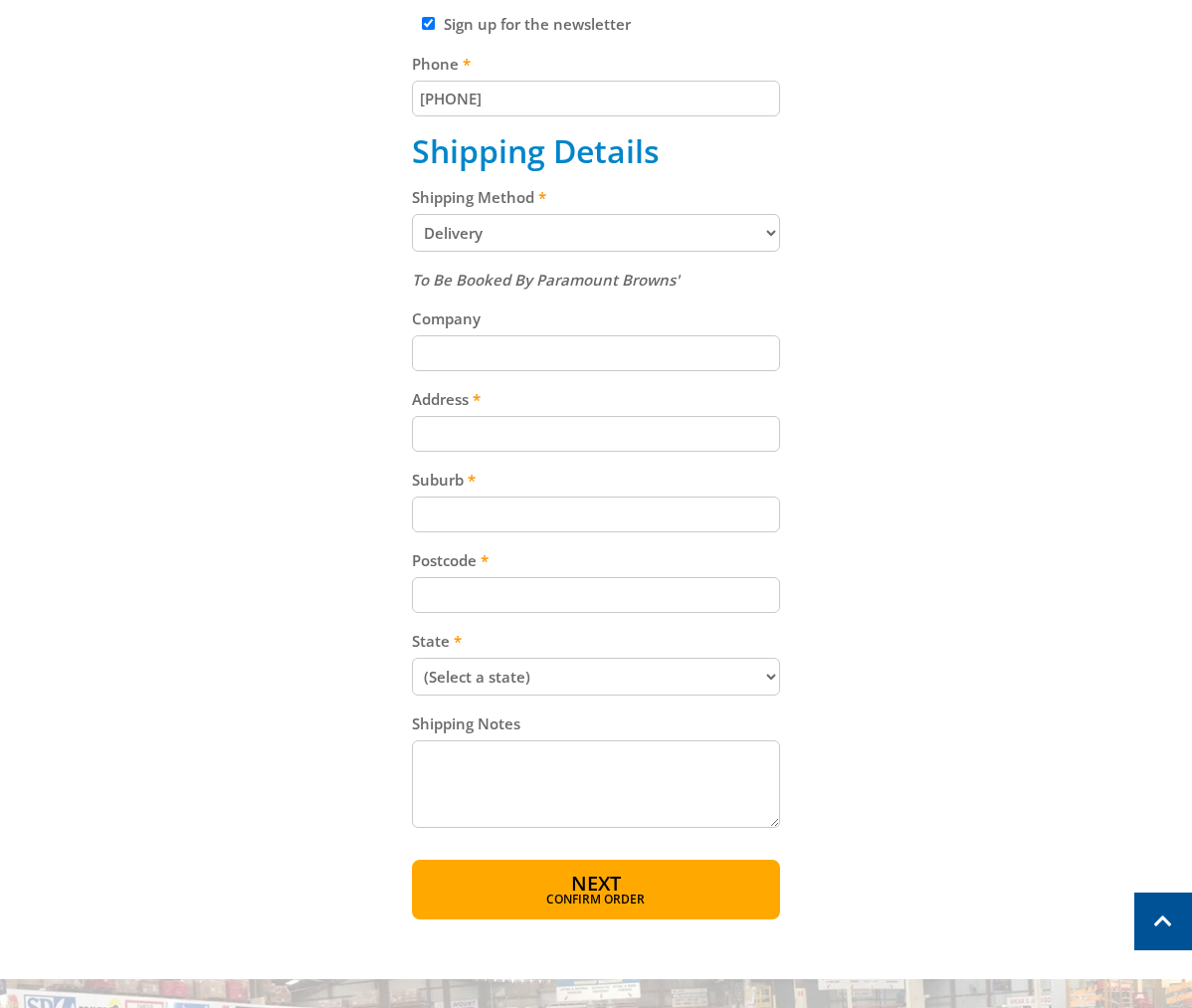 click on "Cart
PETROL LAWNMOWER - 410mm
$229.00
1
Item total:  $229.00
Sub Total
$229.00
Print
Keep Shopping
Delivery
Contact Details
First name
[FIRST] [LAST]
Last name
[FIRST] [LAST]
Email
[EMAIL]
Sign up for the newsletter
Phone
[PHONE]
Shipping Details
Shipping Method
Pickup from [LOCATION]
Delivery
Preorder items
Your cart contains items that arent available yet
(Select an option)
Pickup Available Stock
1" at bounding box center [596, 283] 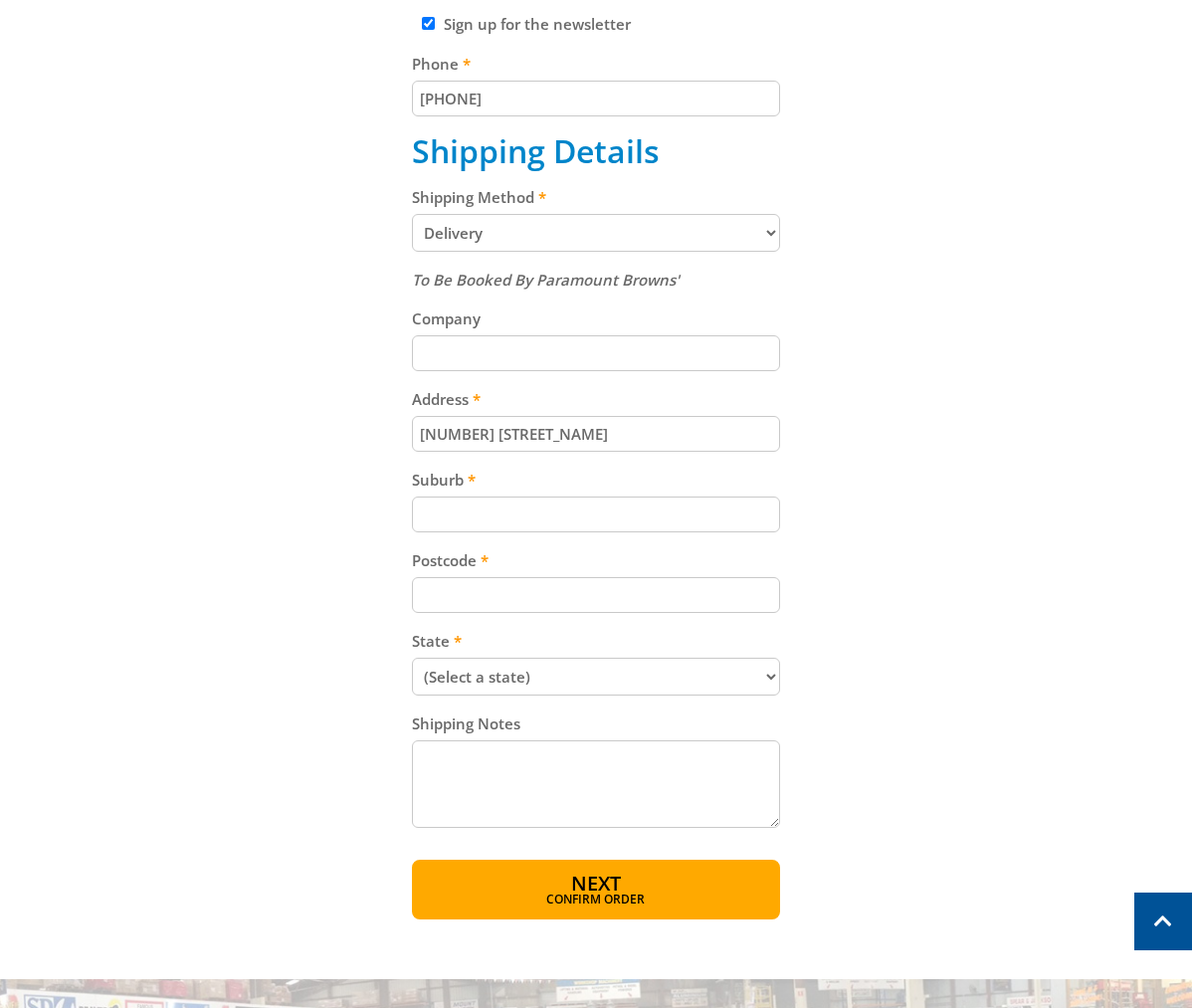 type on "[NUMBER] [STREET_NAME]" 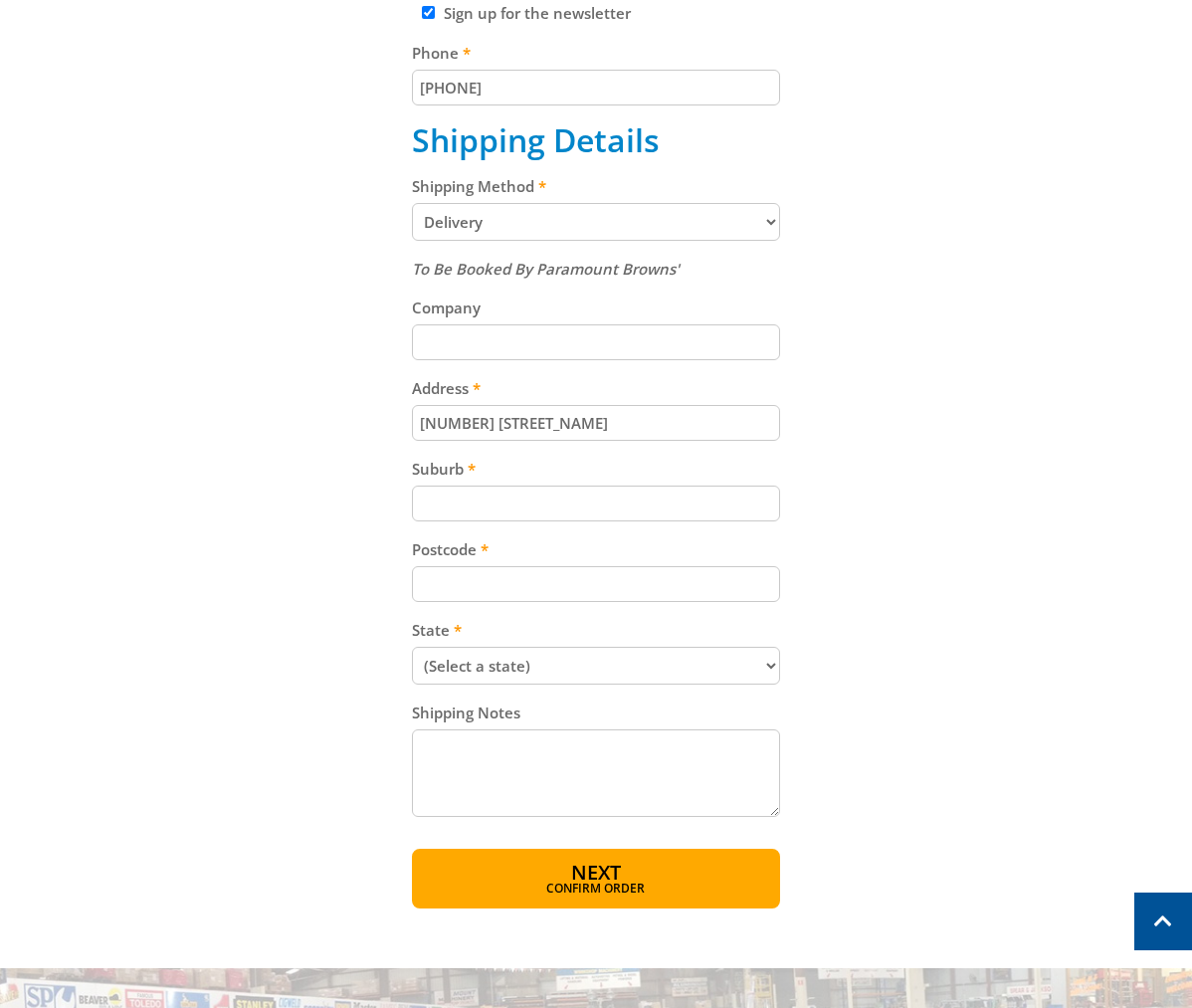 click on "Suburb" at bounding box center [596, 504] 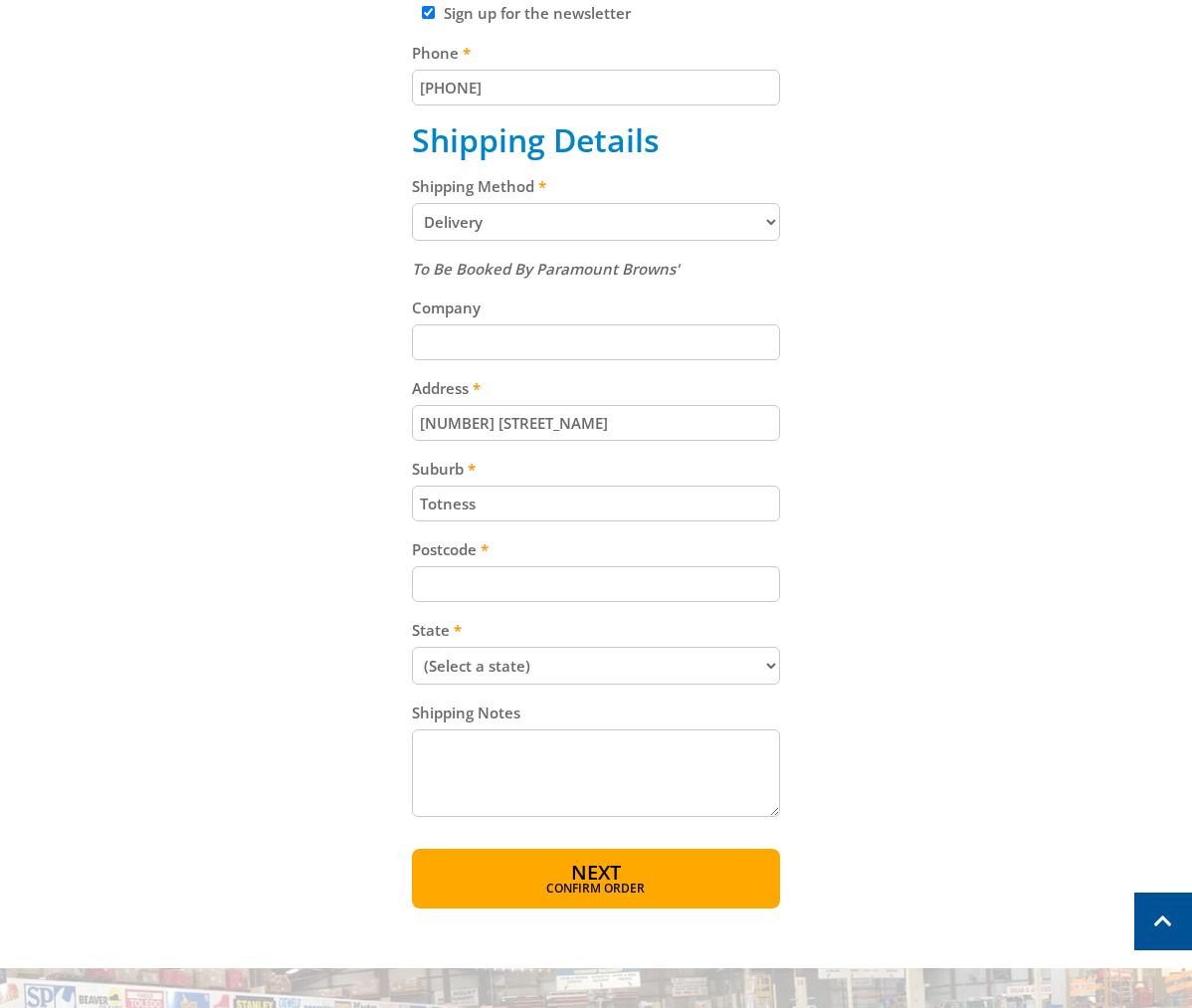 type on "Totness" 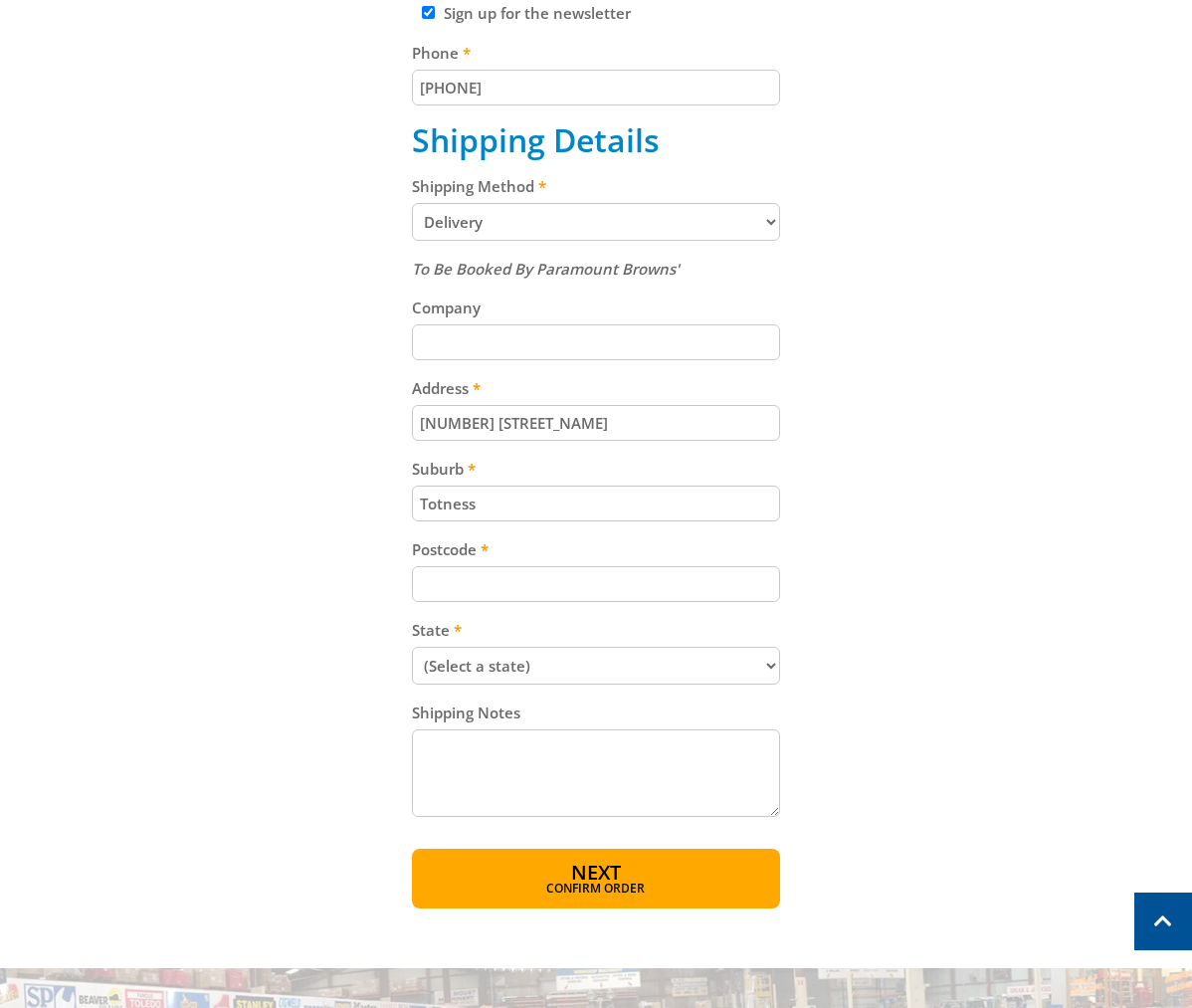 click on "Postcode" at bounding box center (596, 584) 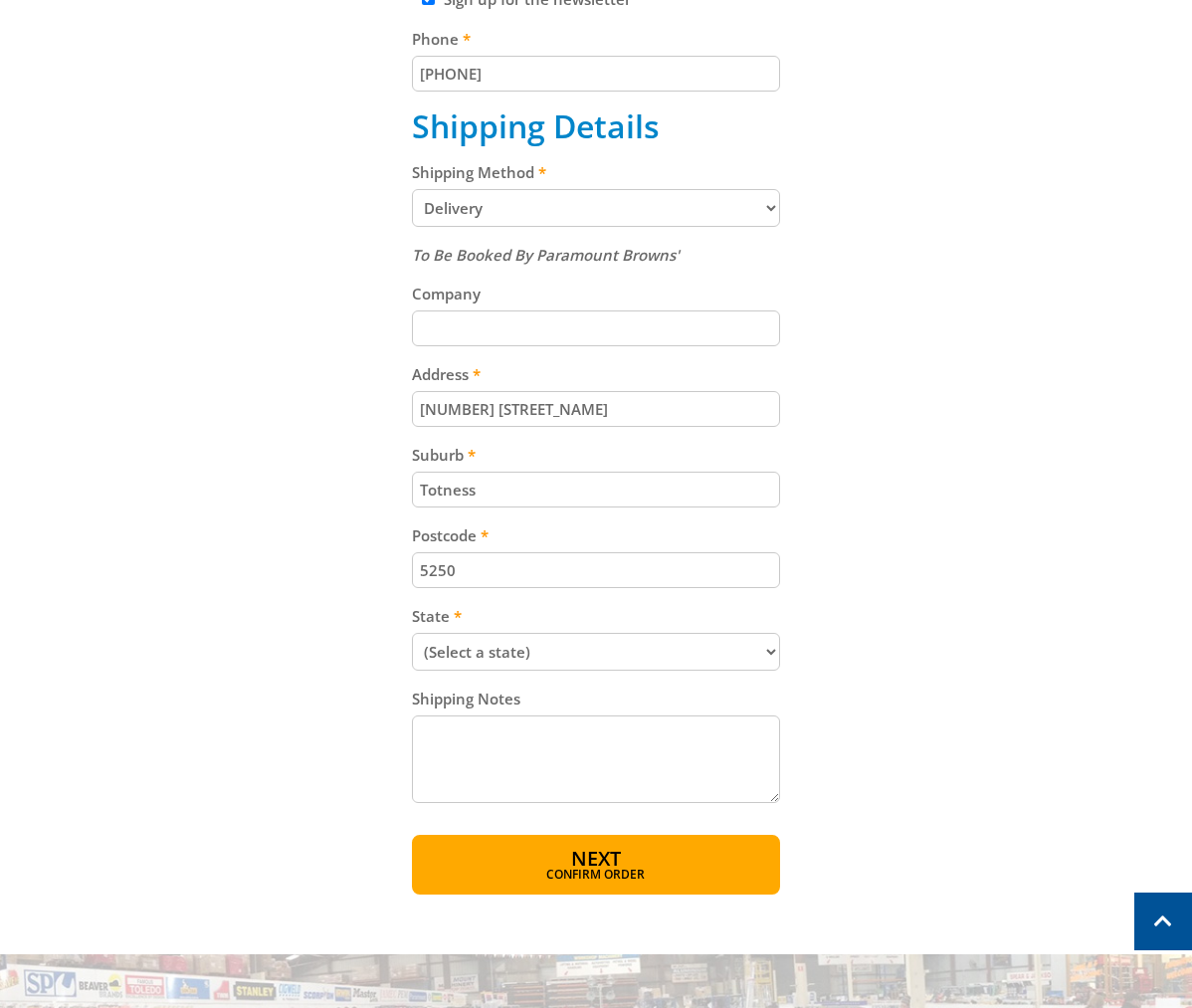scroll, scrollTop: 804, scrollLeft: 0, axis: vertical 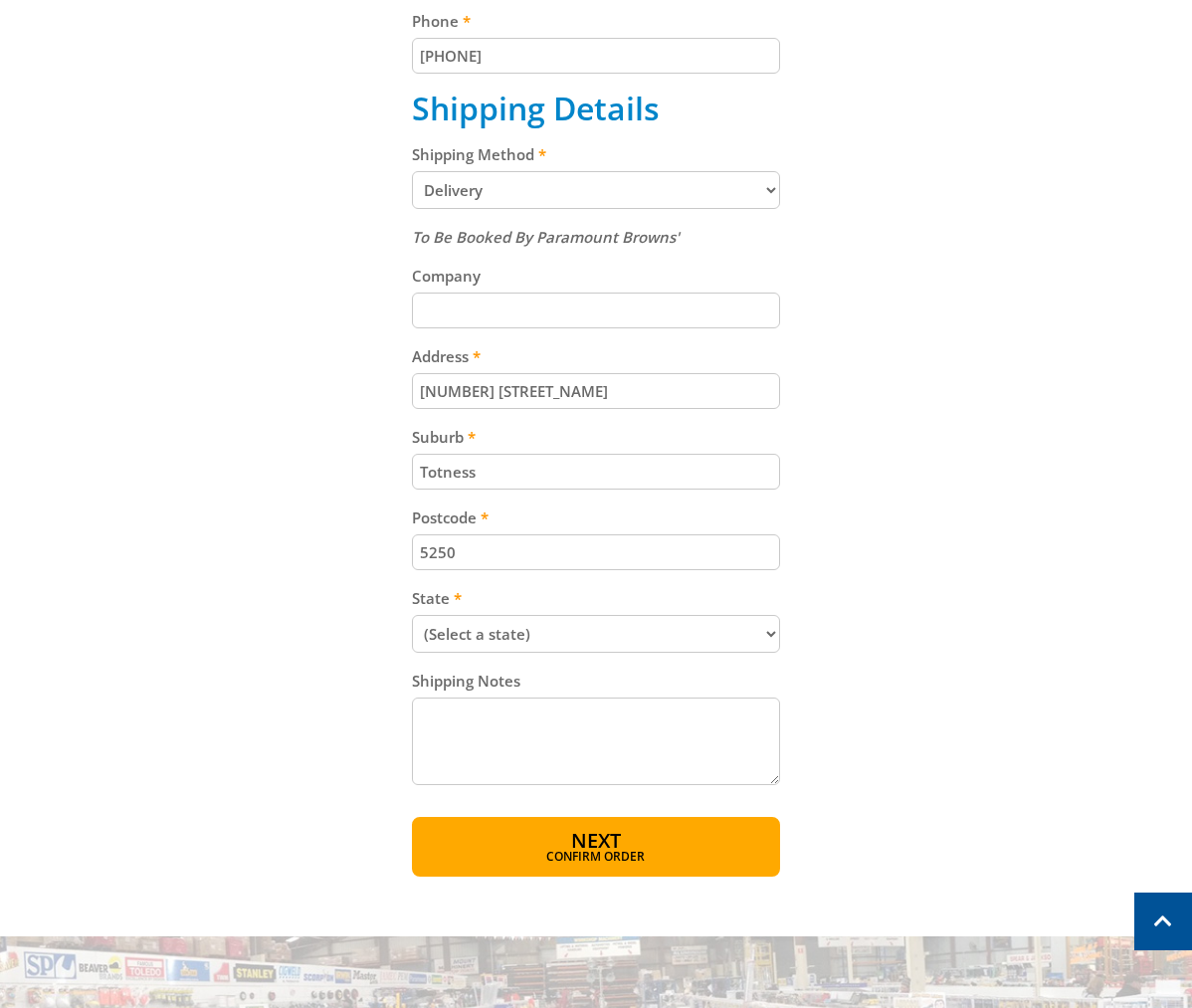 type on "5250" 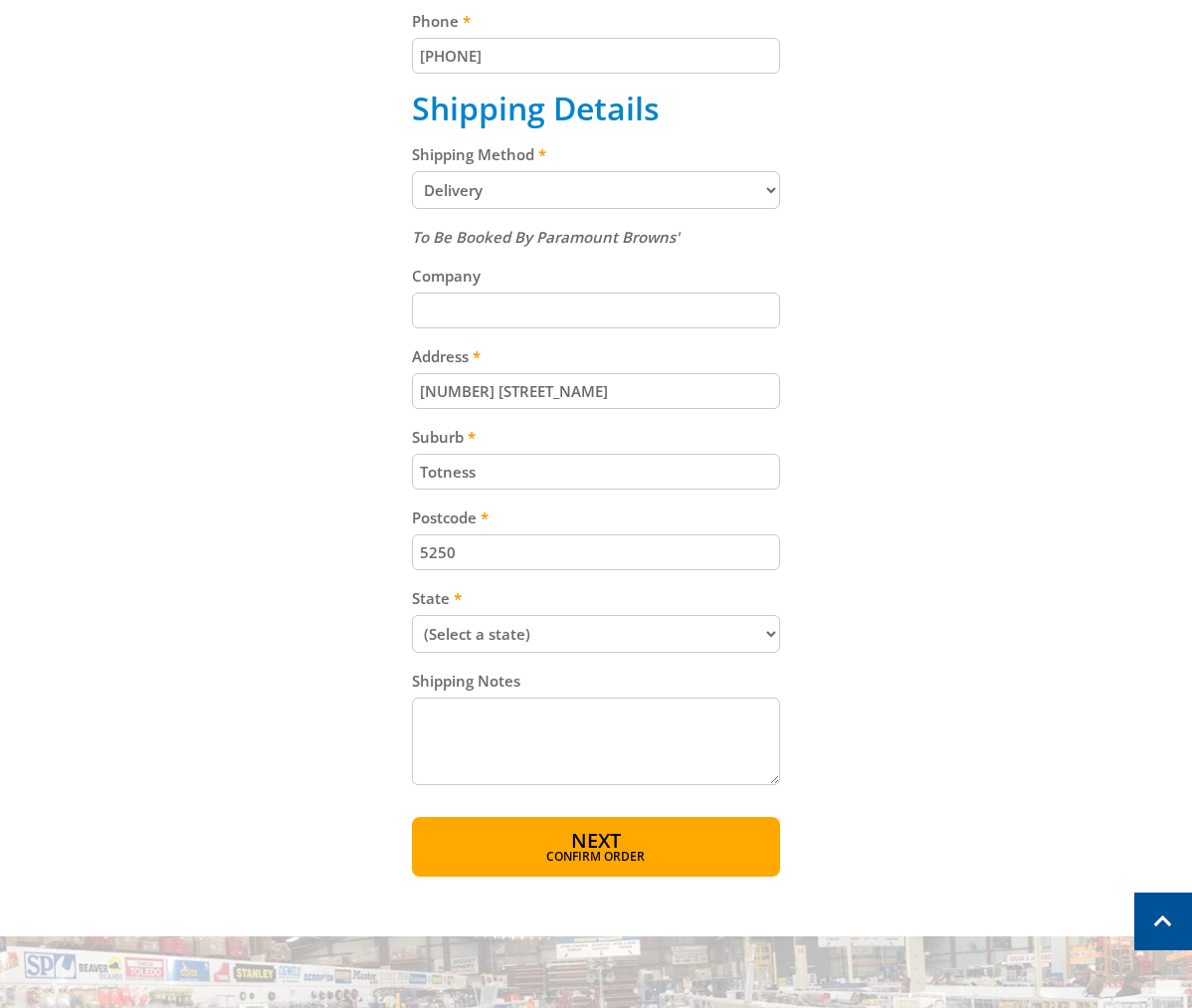 click on "(Select an option)
[STATE]
[STATE]
[STATE]
[STATE]
[STATE]
[STATE]
[STATE]
[STATE]
Other" at bounding box center [596, 634] 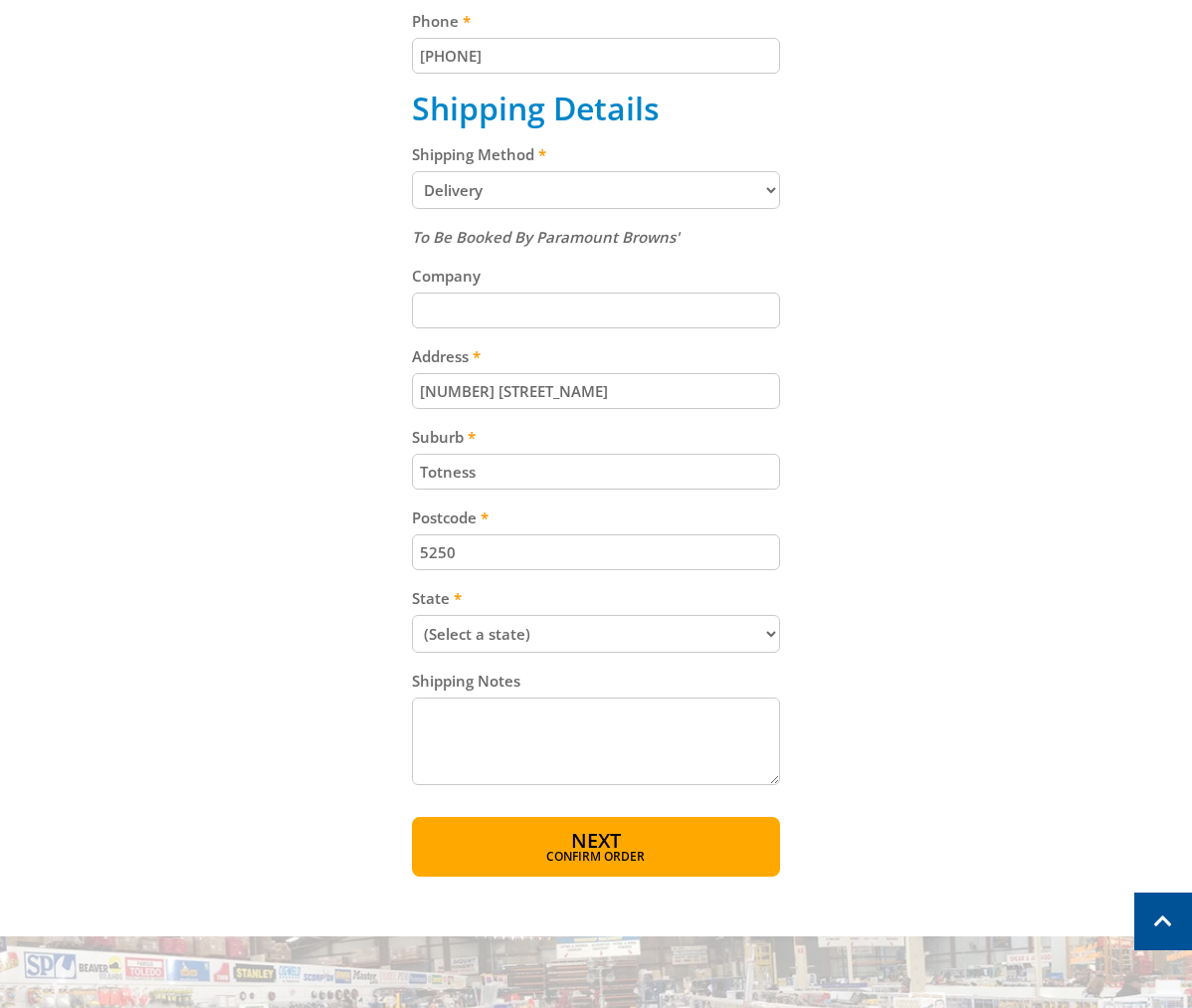 select on "SA" 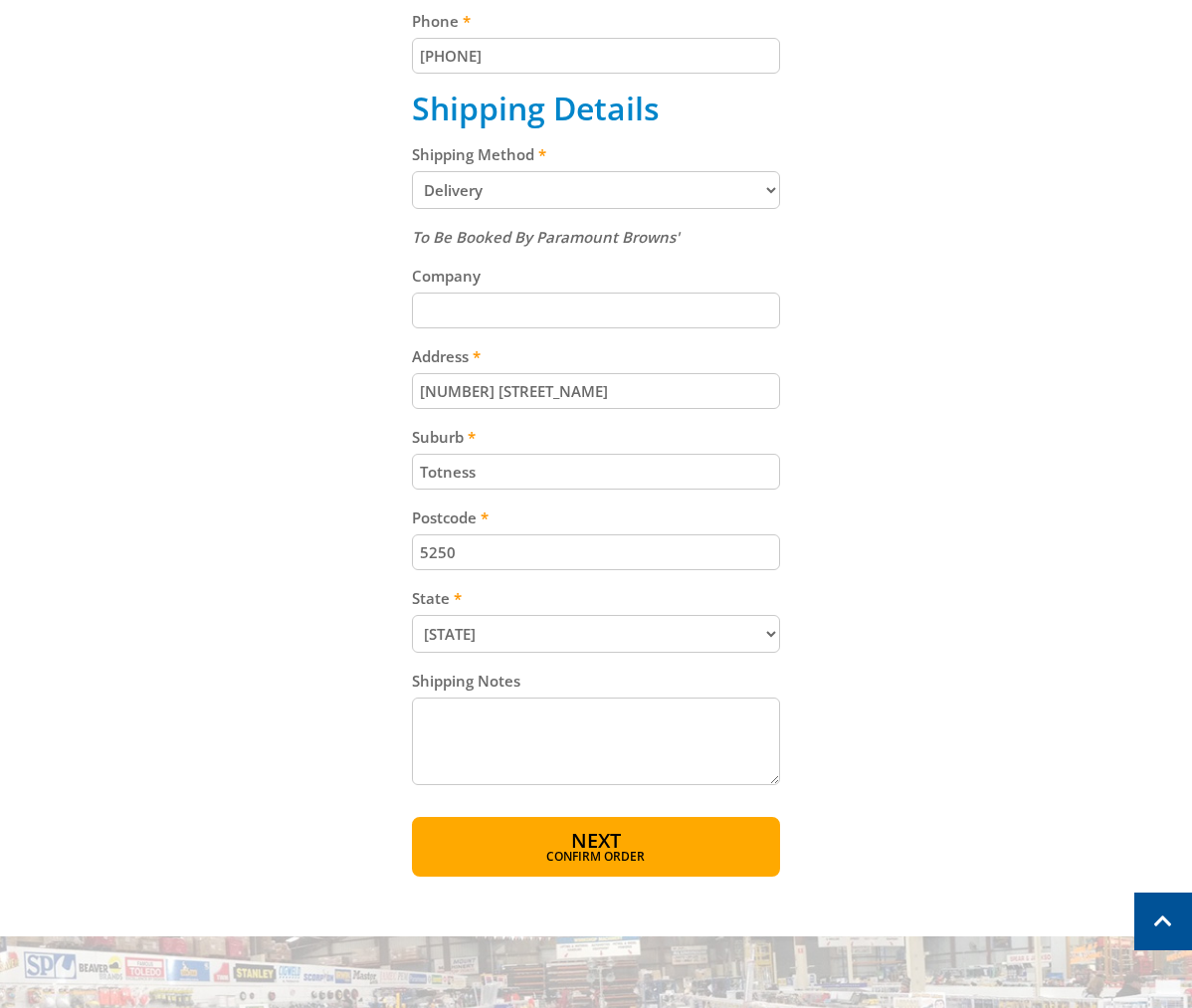 click on "(Select an option)
[STATE]
[STATE]
[STATE]
[STATE]
[STATE]
[STATE]
[STATE]
[STATE]
Other" at bounding box center [596, 634] 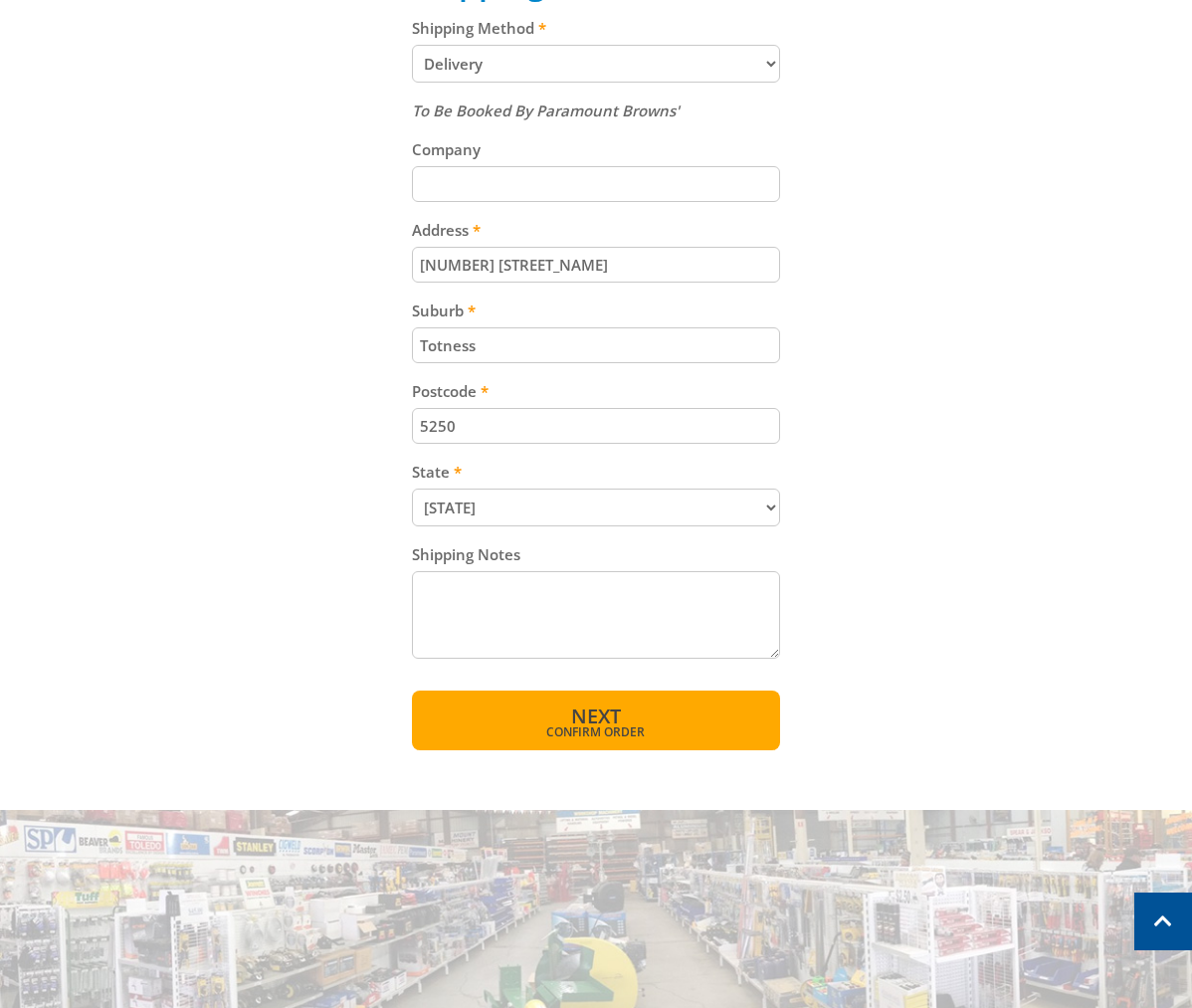 scroll, scrollTop: 940, scrollLeft: 0, axis: vertical 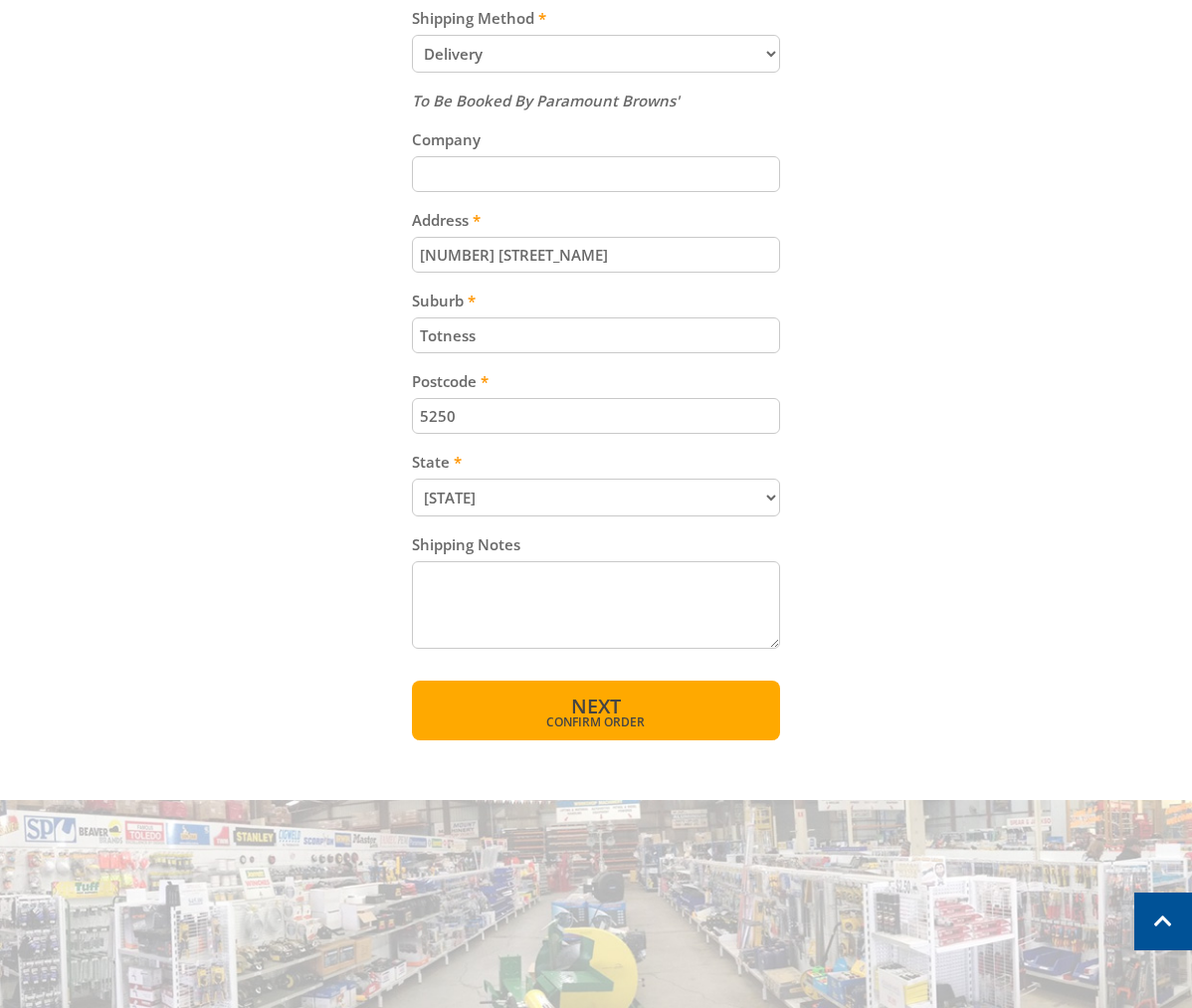 click on "Next" at bounding box center (596, 706) 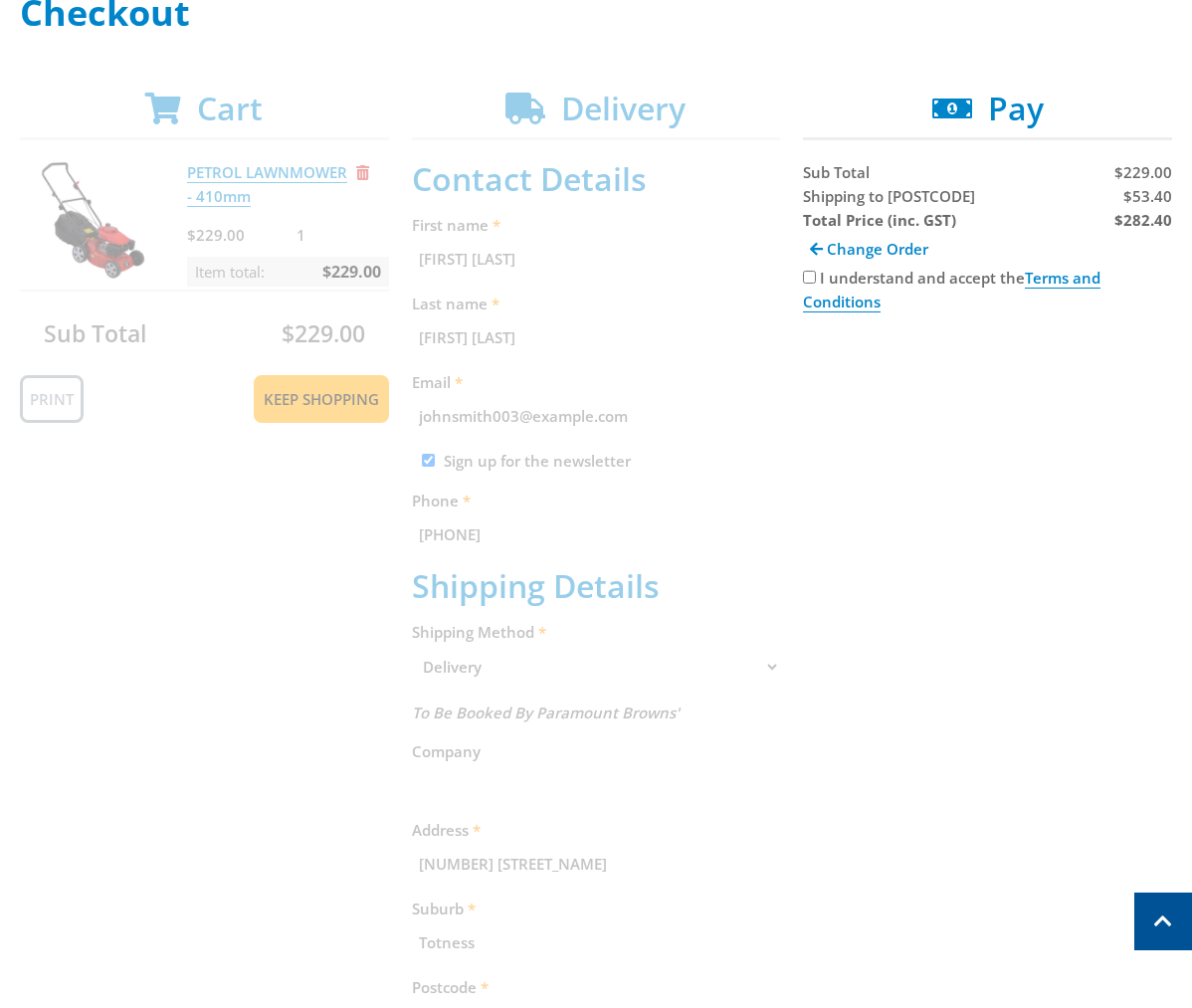 scroll, scrollTop: 306, scrollLeft: 0, axis: vertical 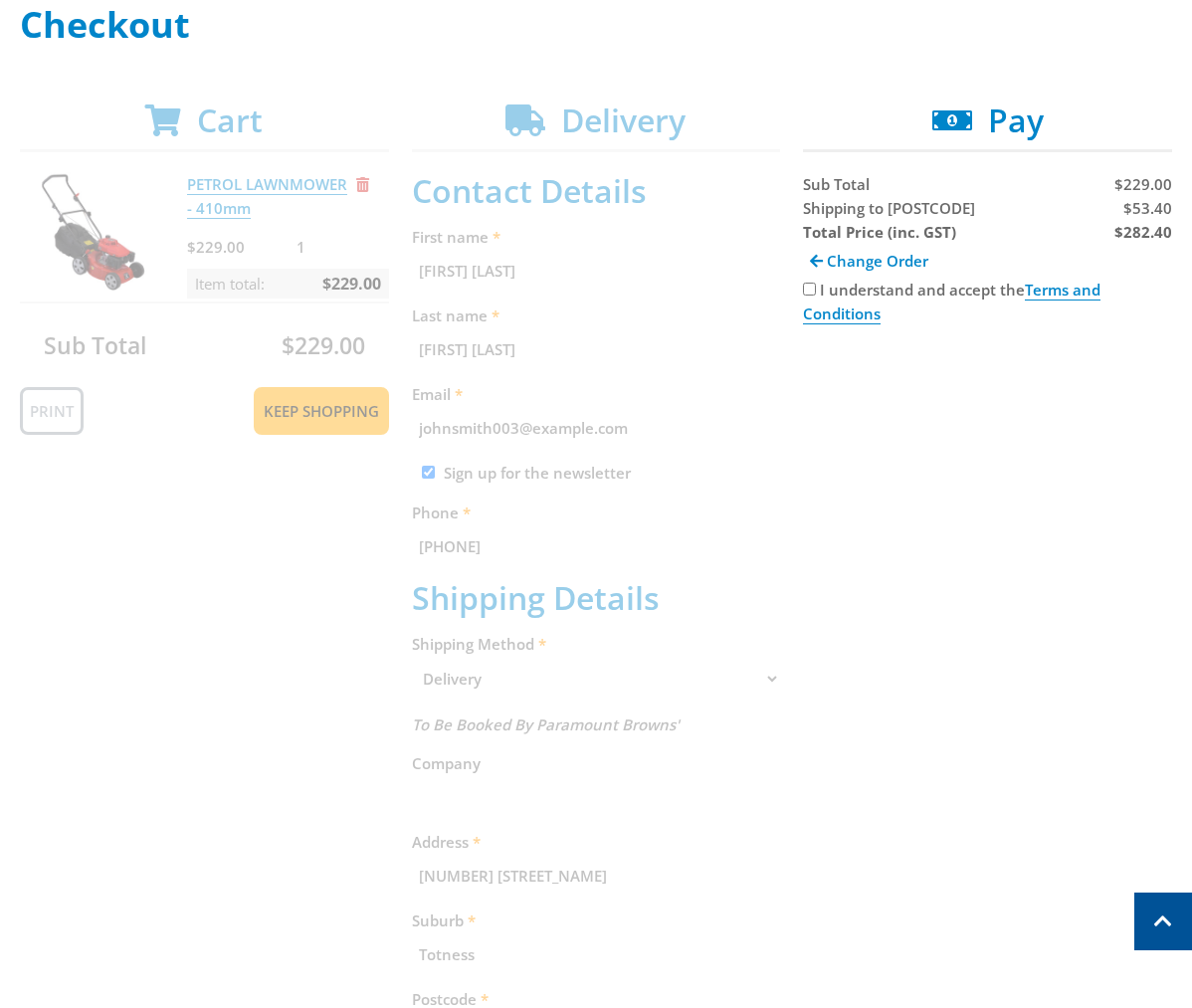 click on "I understand and accept the Terms and Conditions" at bounding box center [809, 289] 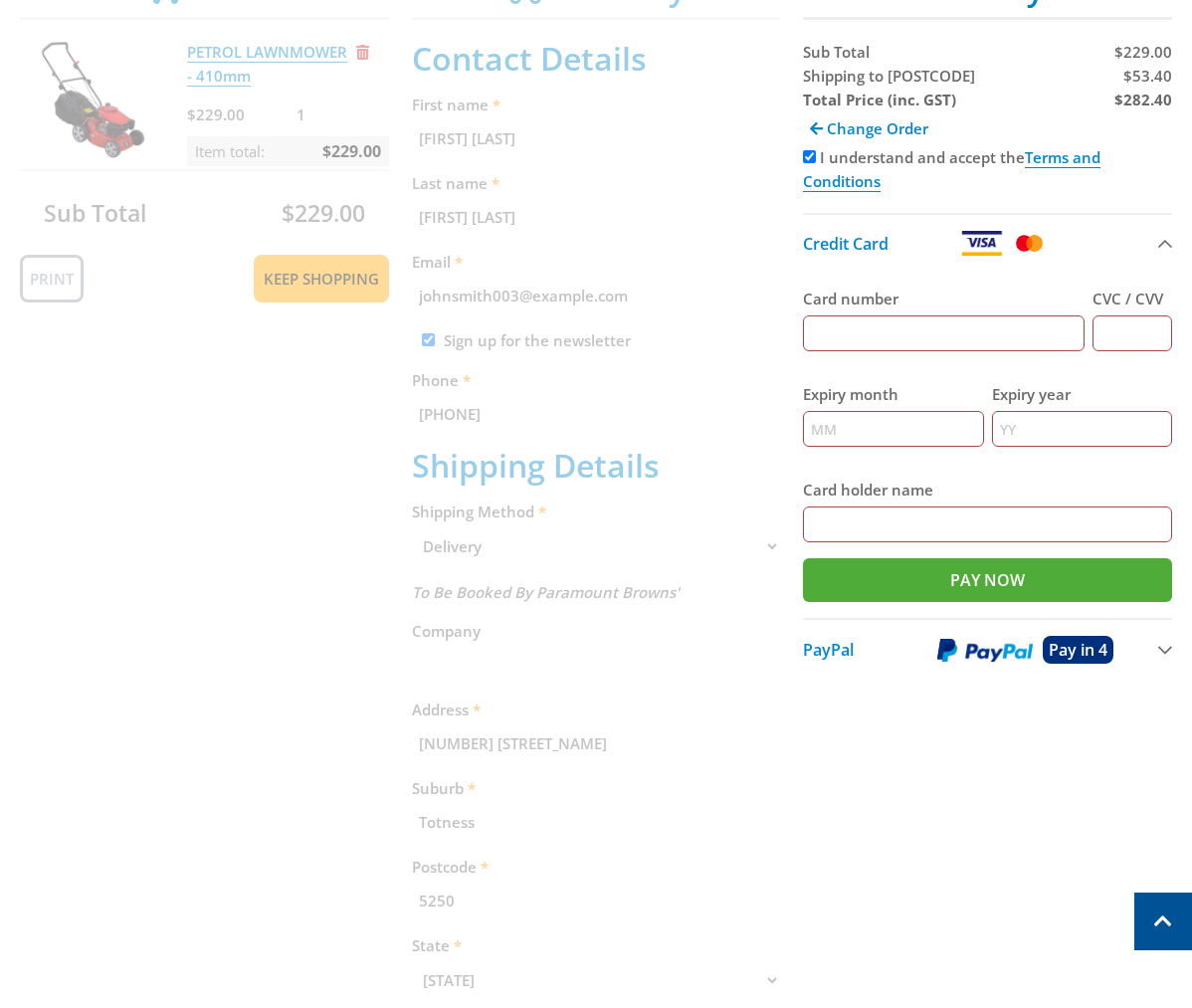 scroll, scrollTop: 400, scrollLeft: 0, axis: vertical 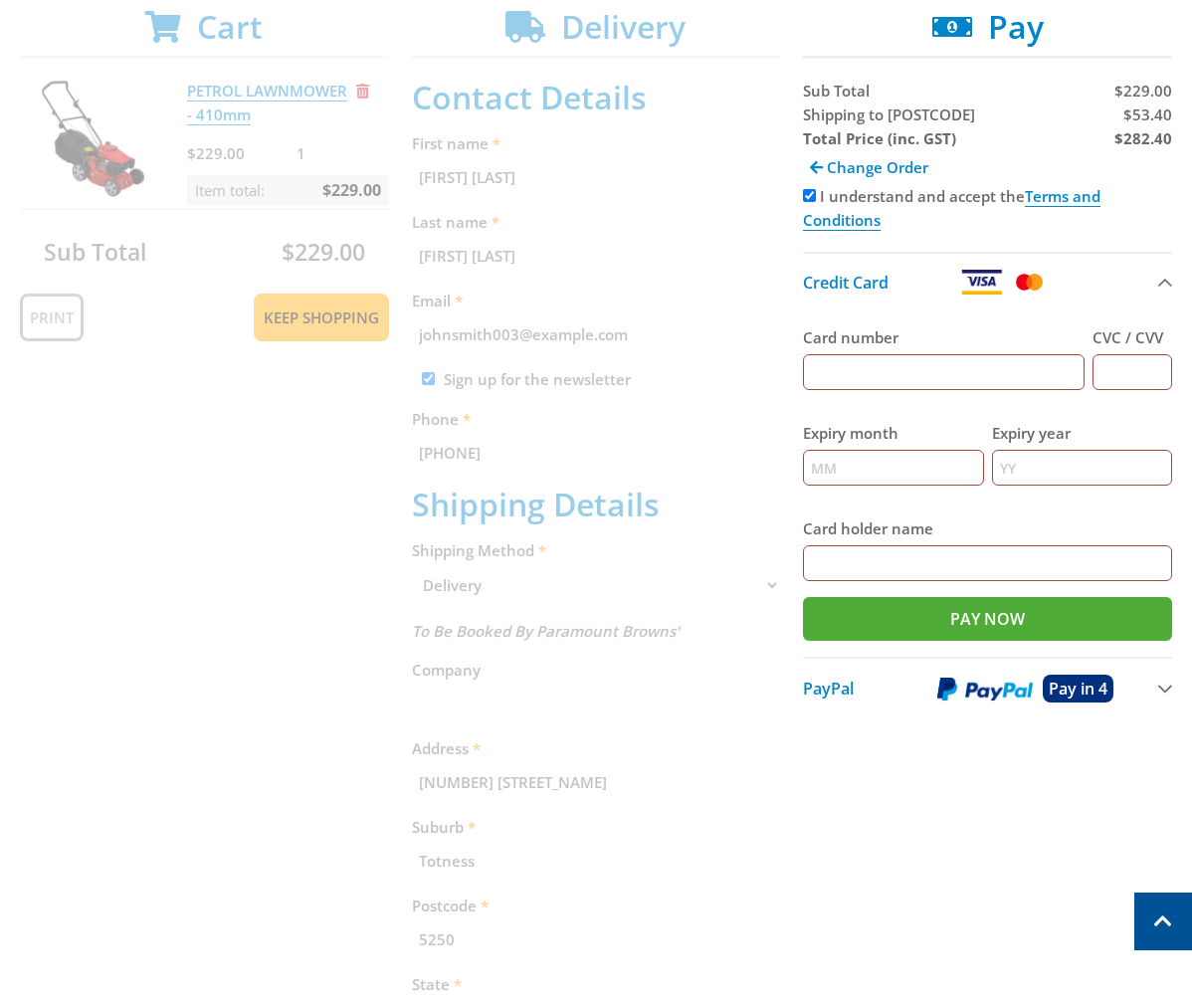 click on "Card number" at bounding box center [943, 372] 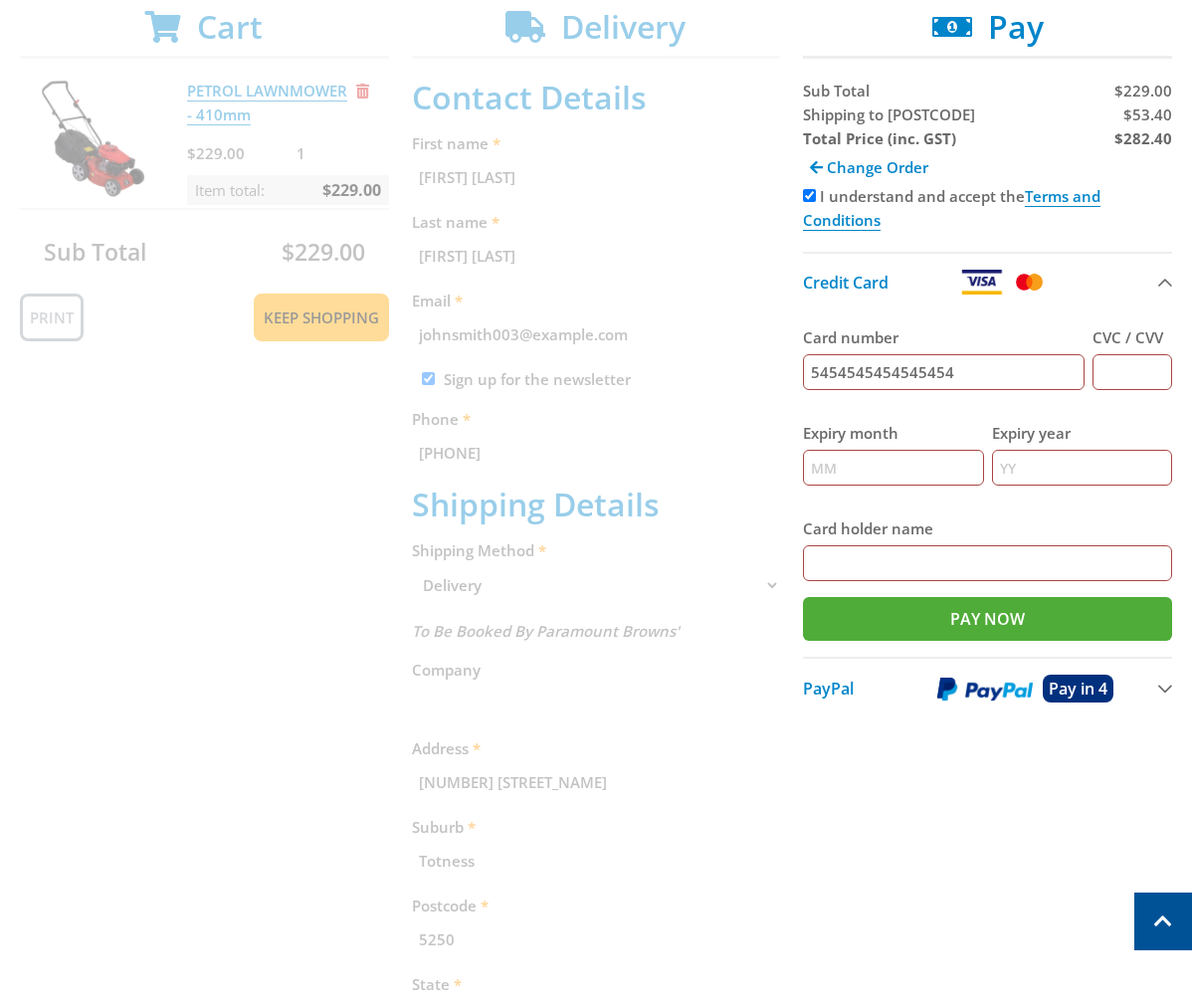 type on "•••" 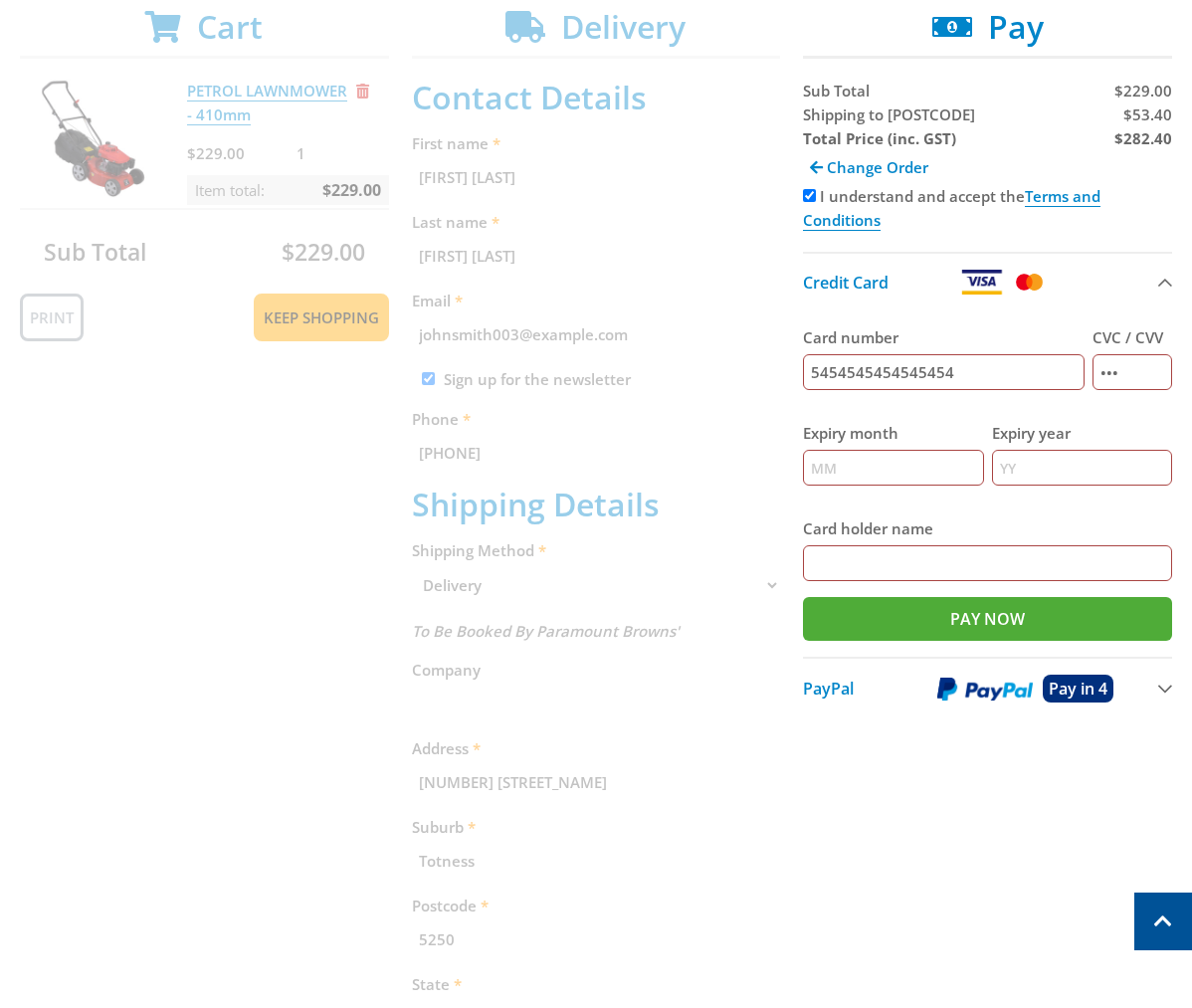 type on "12" 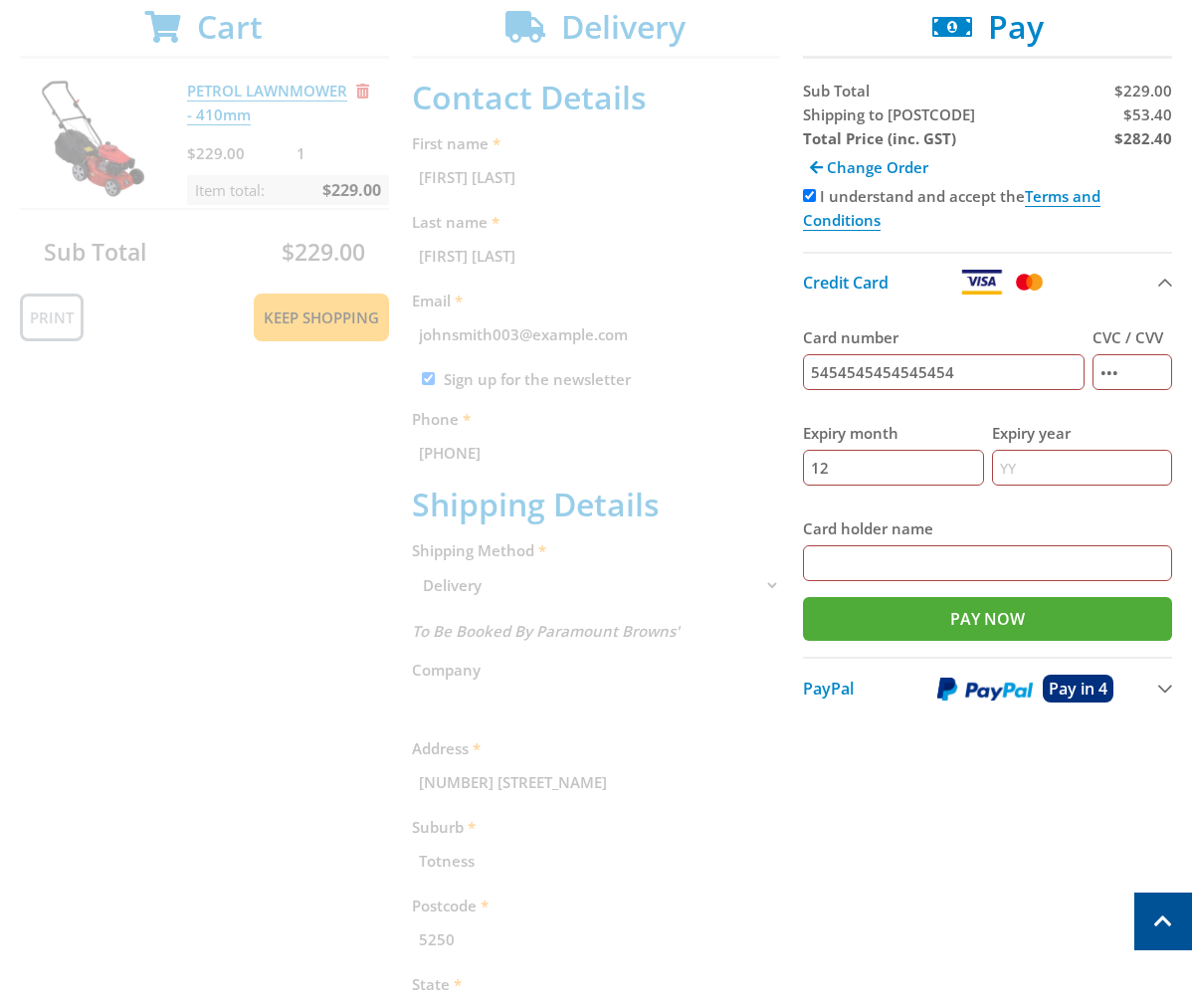 type on "2025" 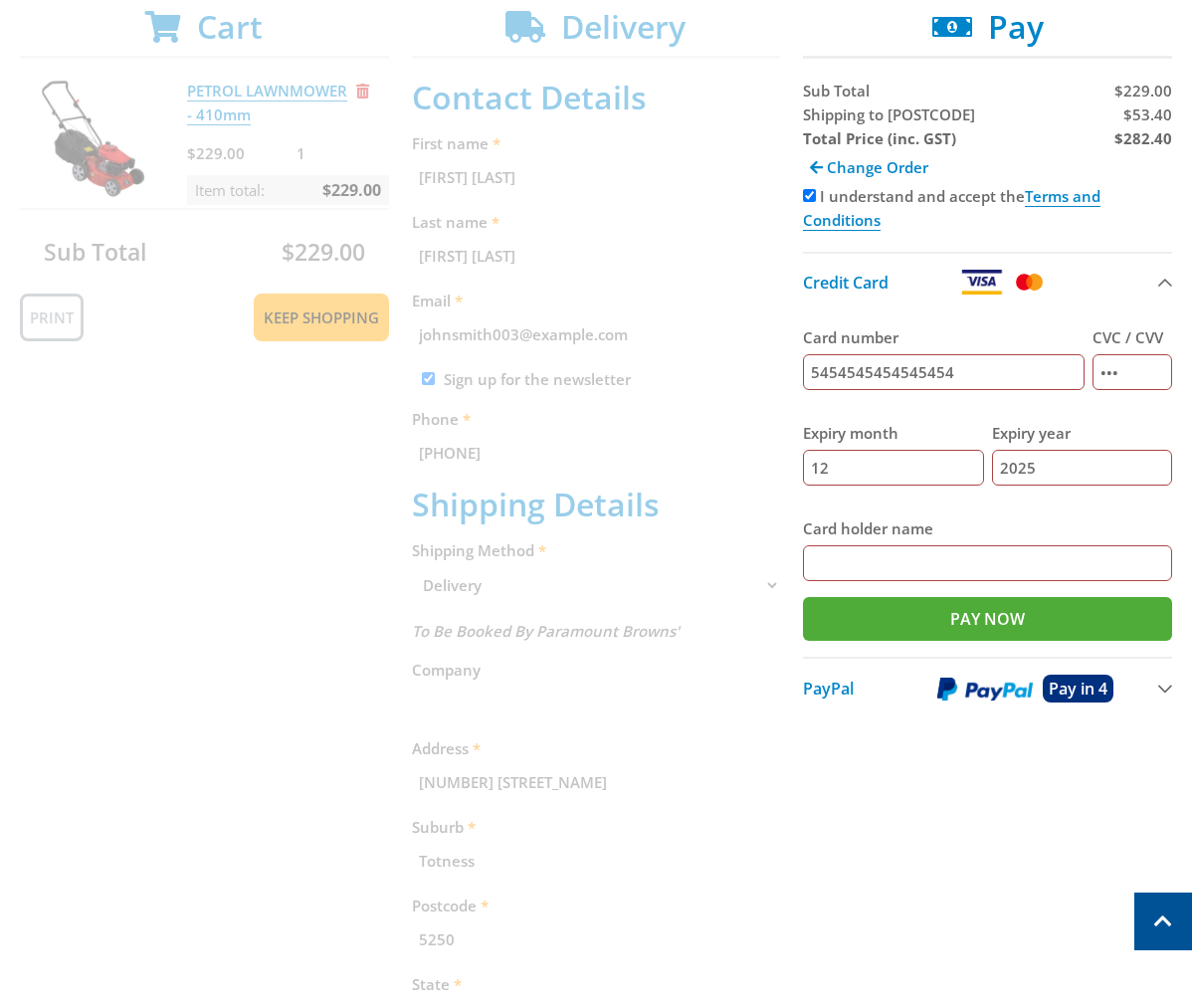 type on "[FIRST] [LAST]" 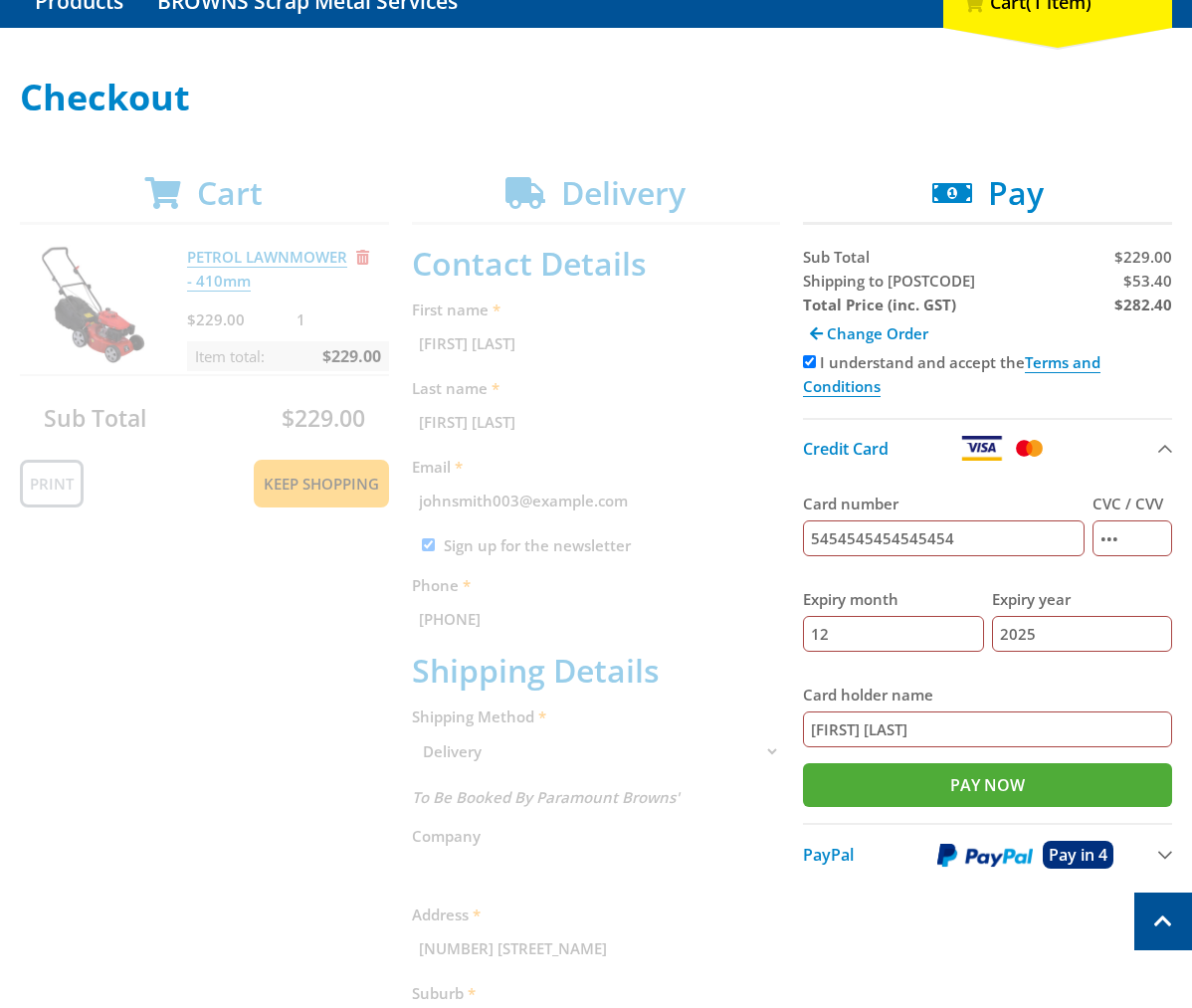scroll, scrollTop: 236, scrollLeft: 0, axis: vertical 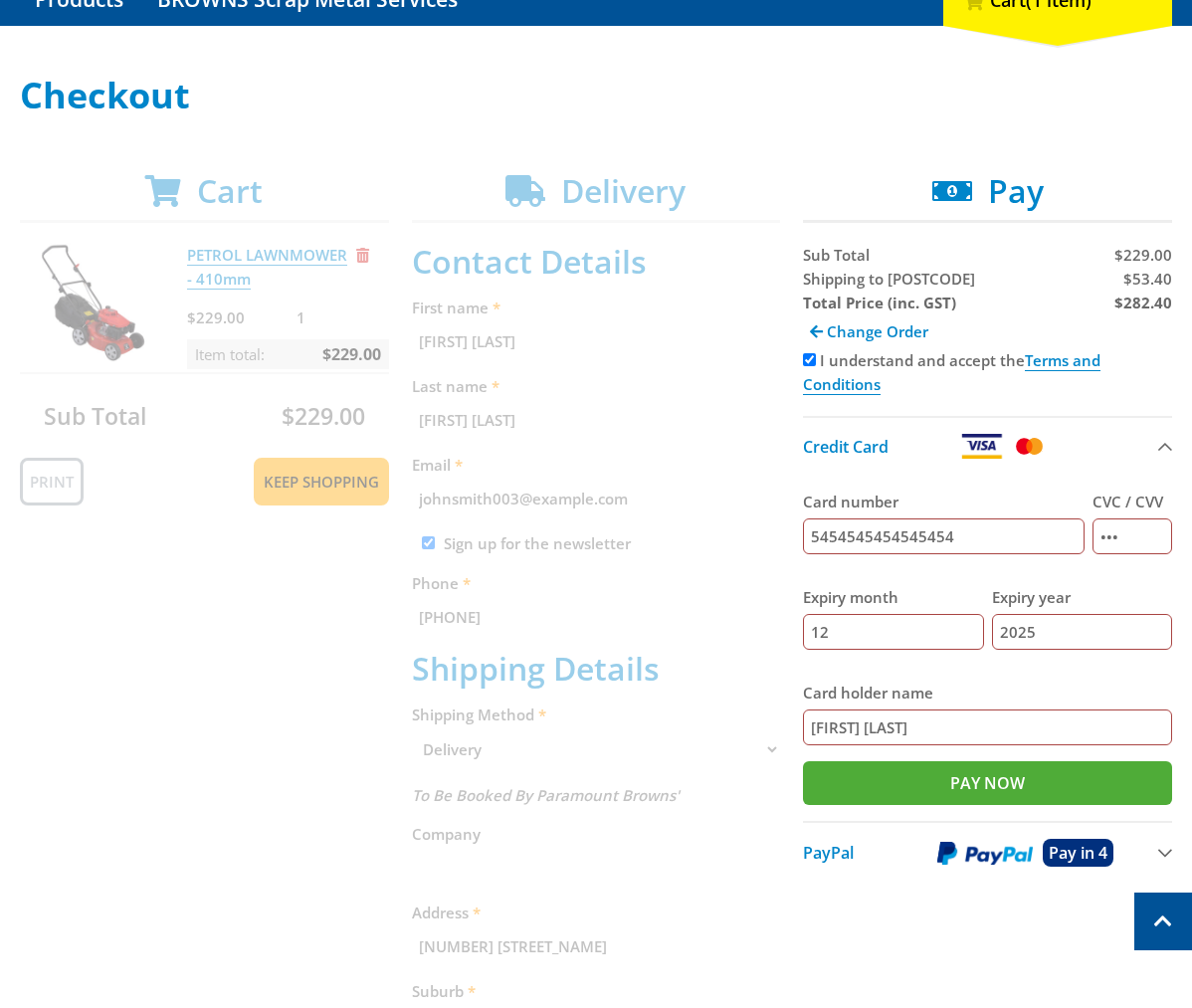 click on "Shipping to [POSTCODE]" at bounding box center (889, 279) 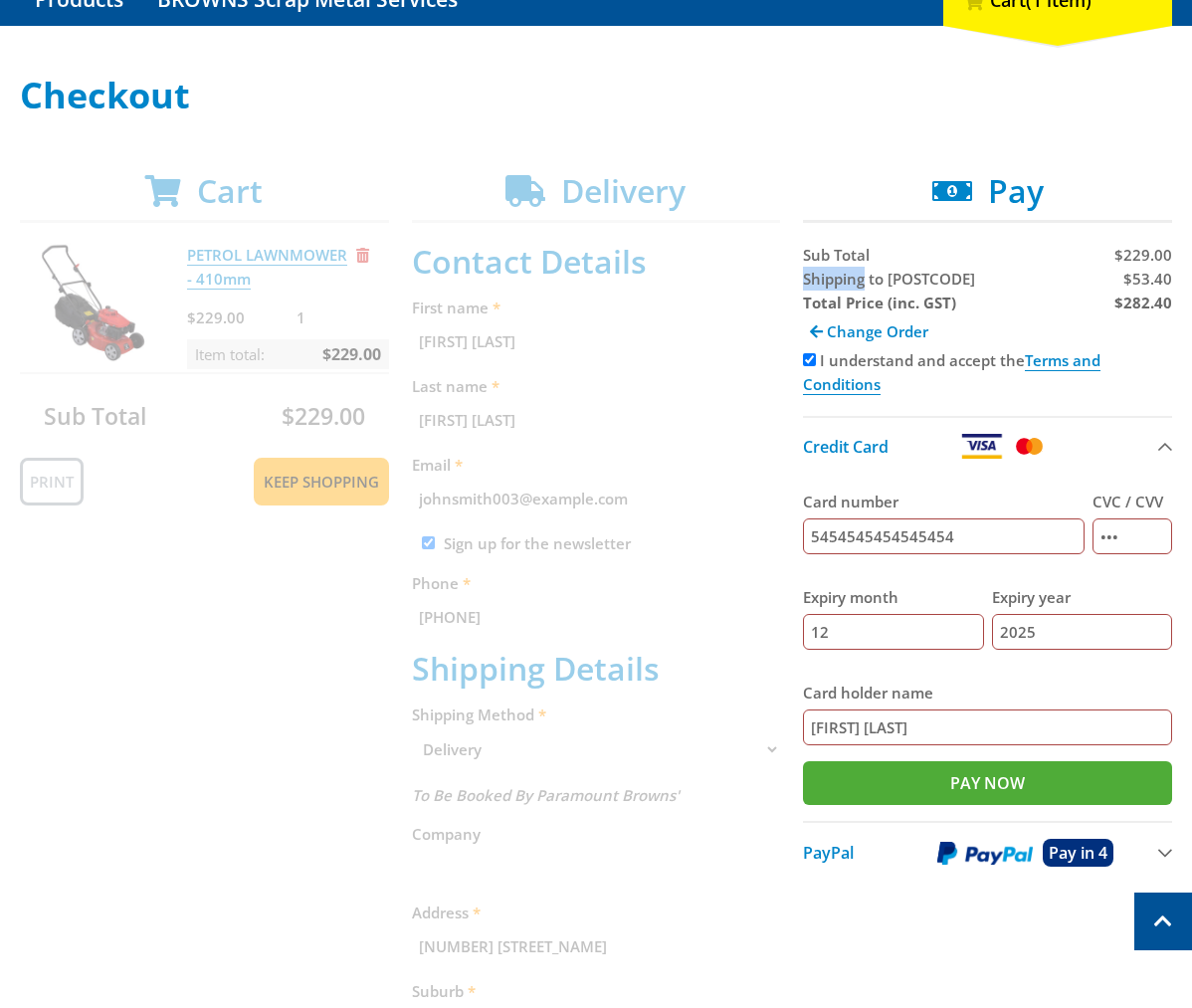 click on "Shipping to [POSTCODE]" at bounding box center (889, 279) 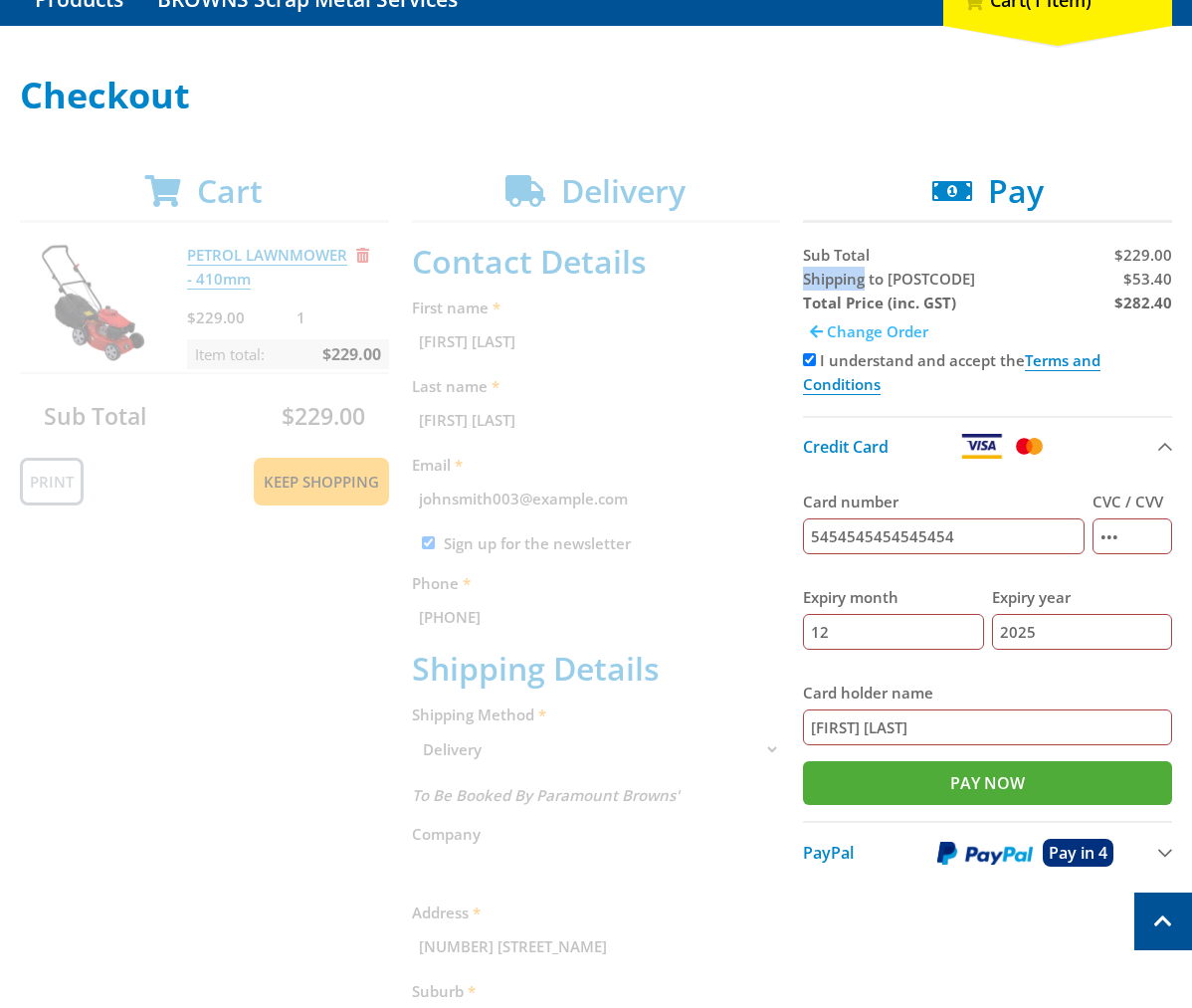 copy on "Shipping" 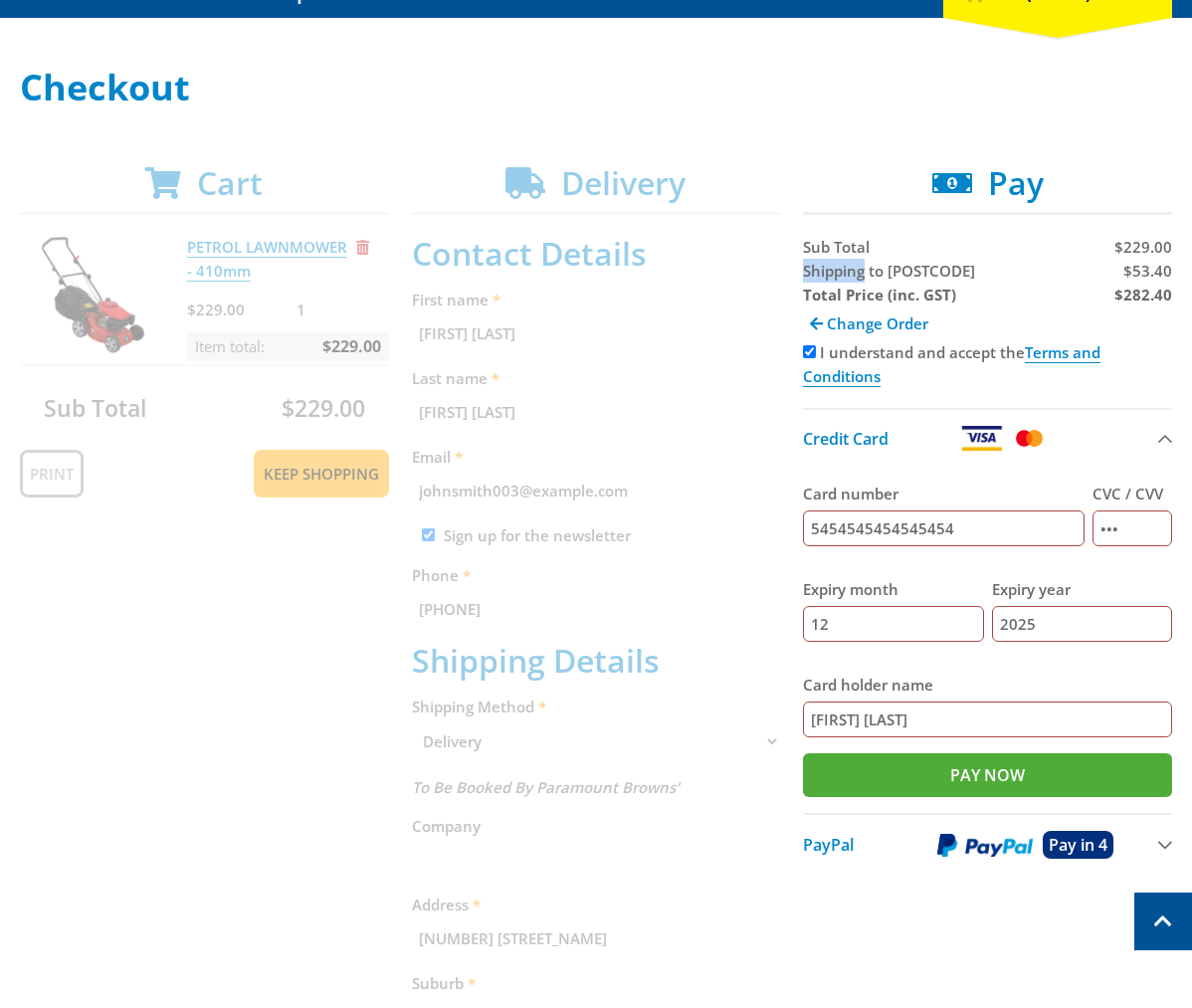 scroll, scrollTop: 246, scrollLeft: 0, axis: vertical 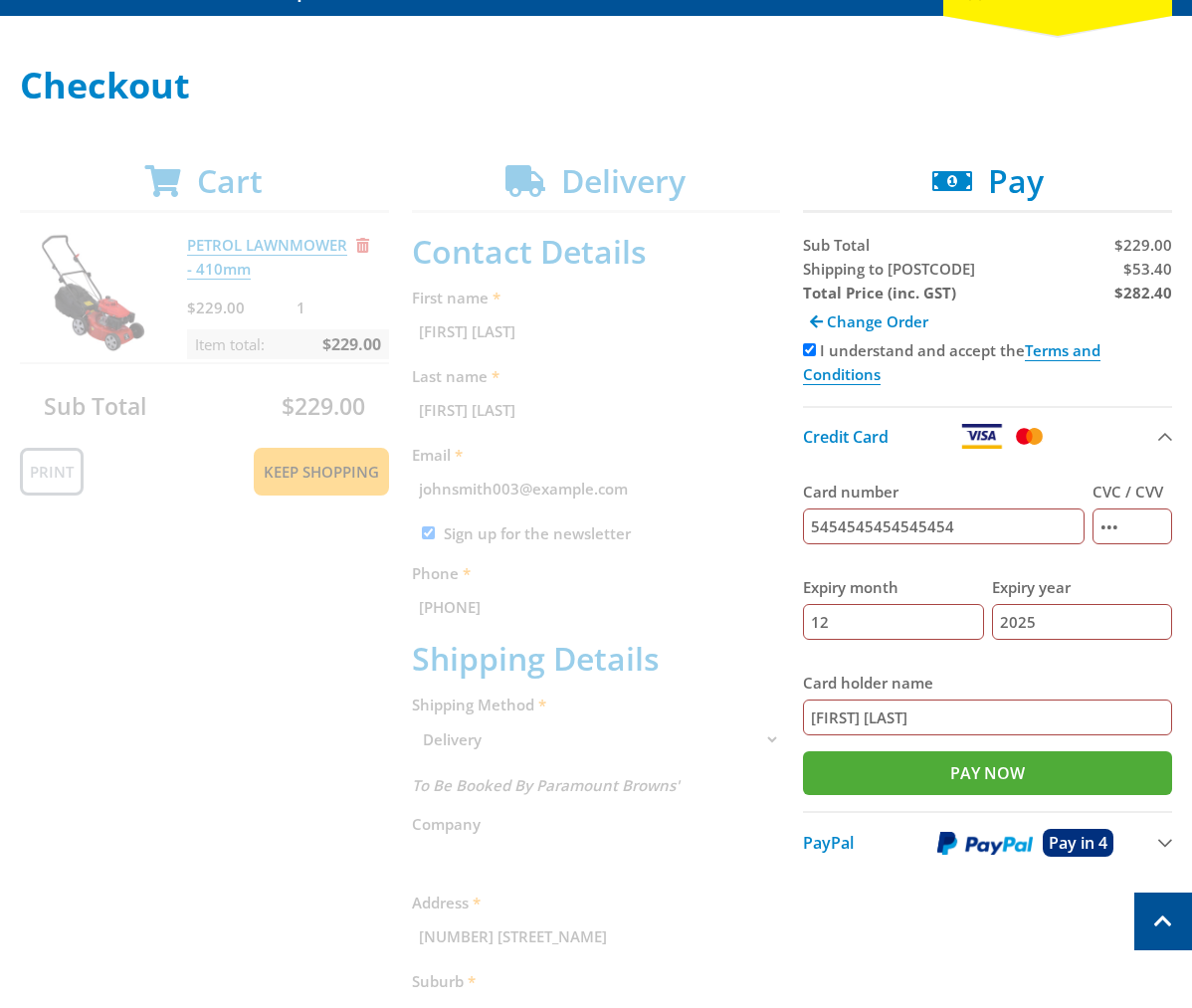 click on "$53.40" at bounding box center [1147, 269] 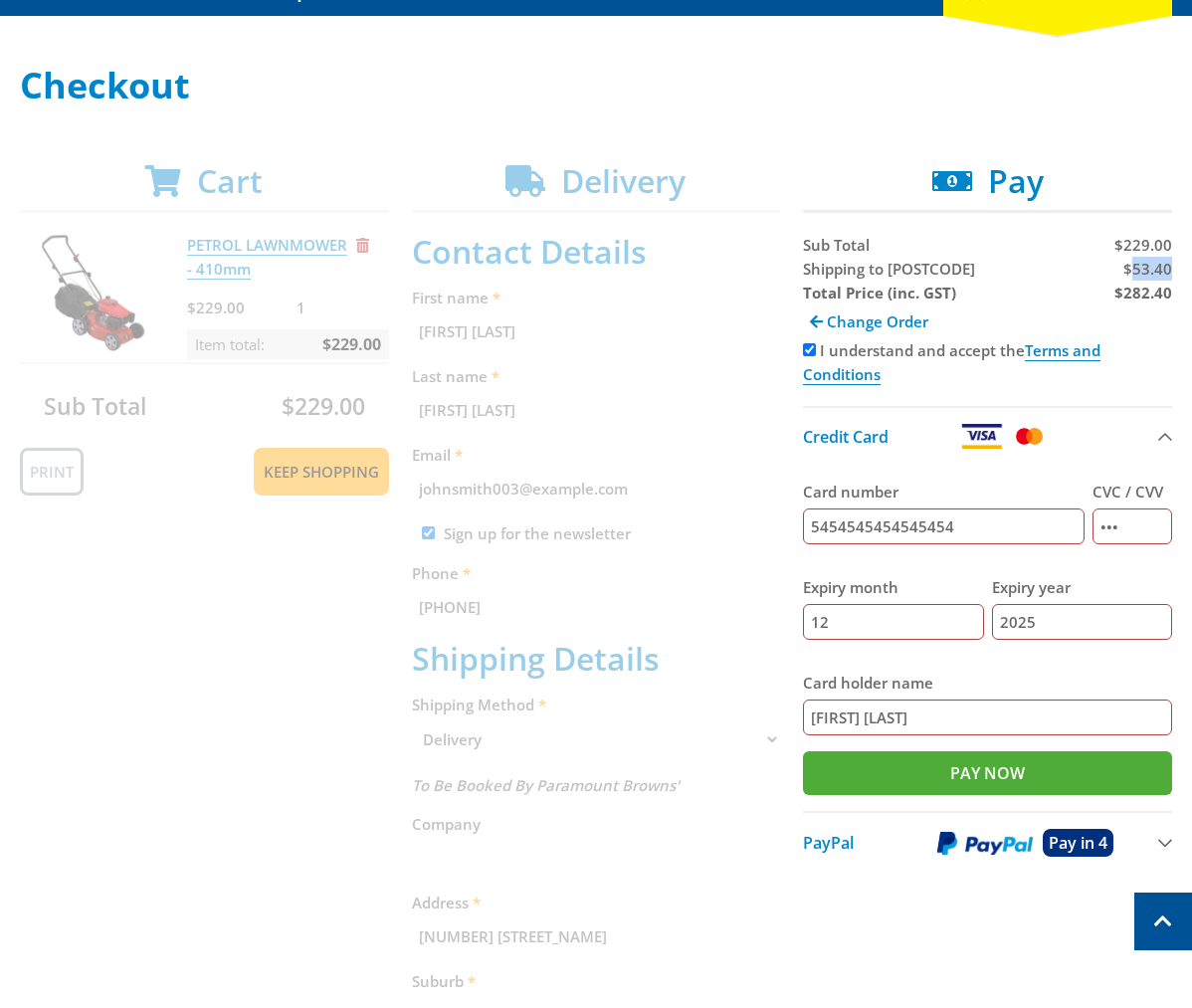 click on "$53.40" at bounding box center [1147, 269] 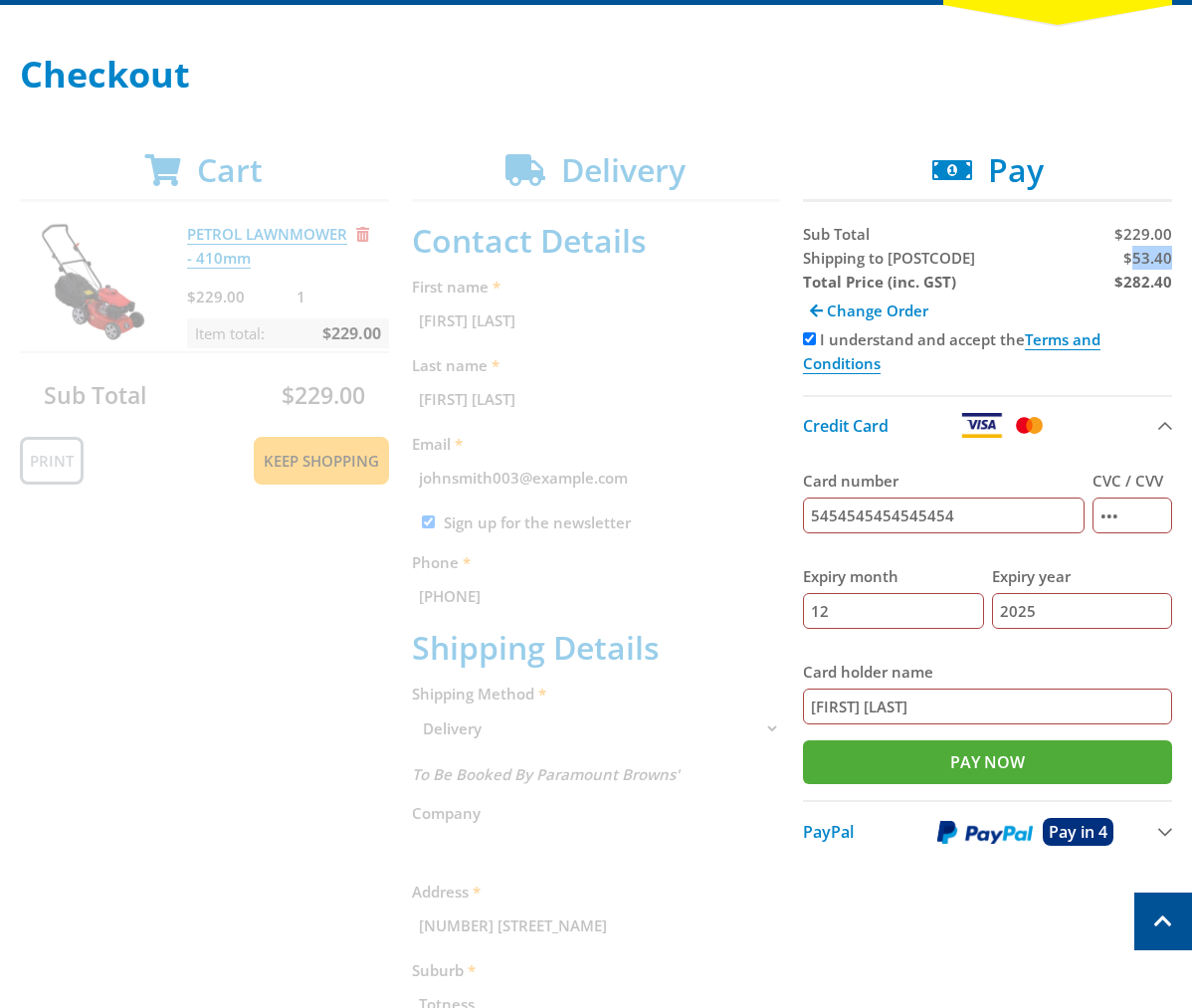 scroll, scrollTop: 260, scrollLeft: 0, axis: vertical 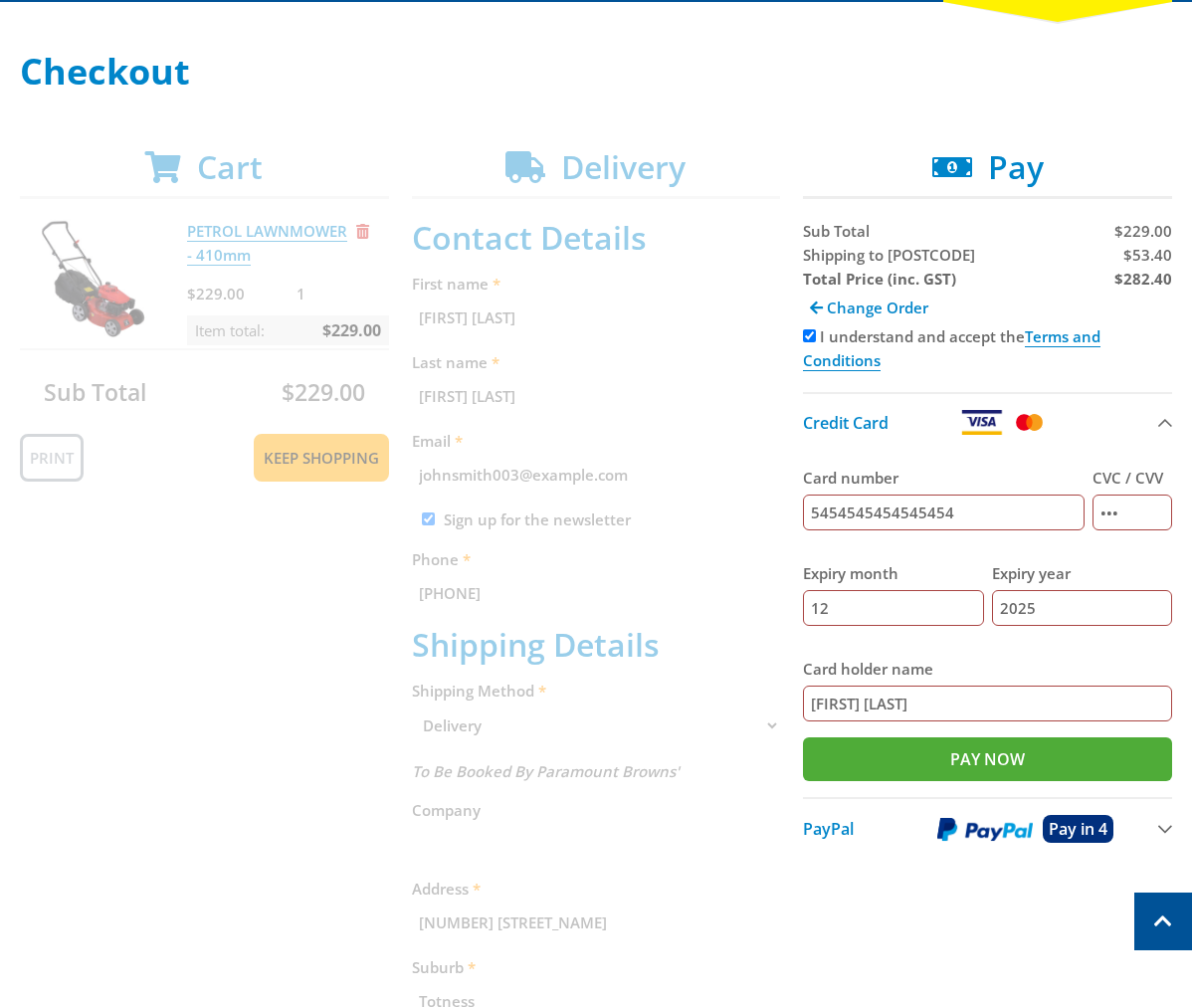 click on "$282.40" at bounding box center (1143, 279) 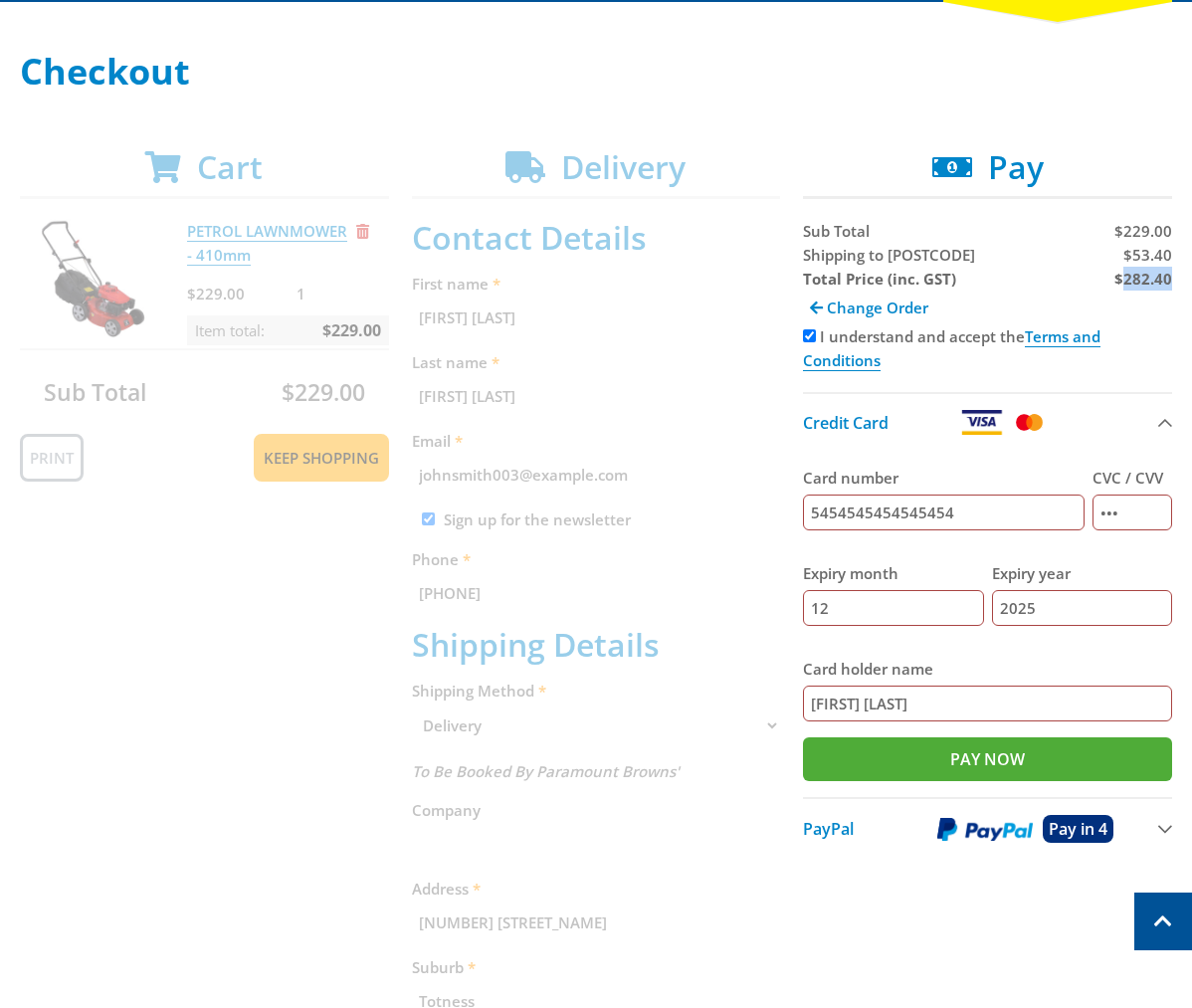 click on "$282.40" at bounding box center [1143, 279] 